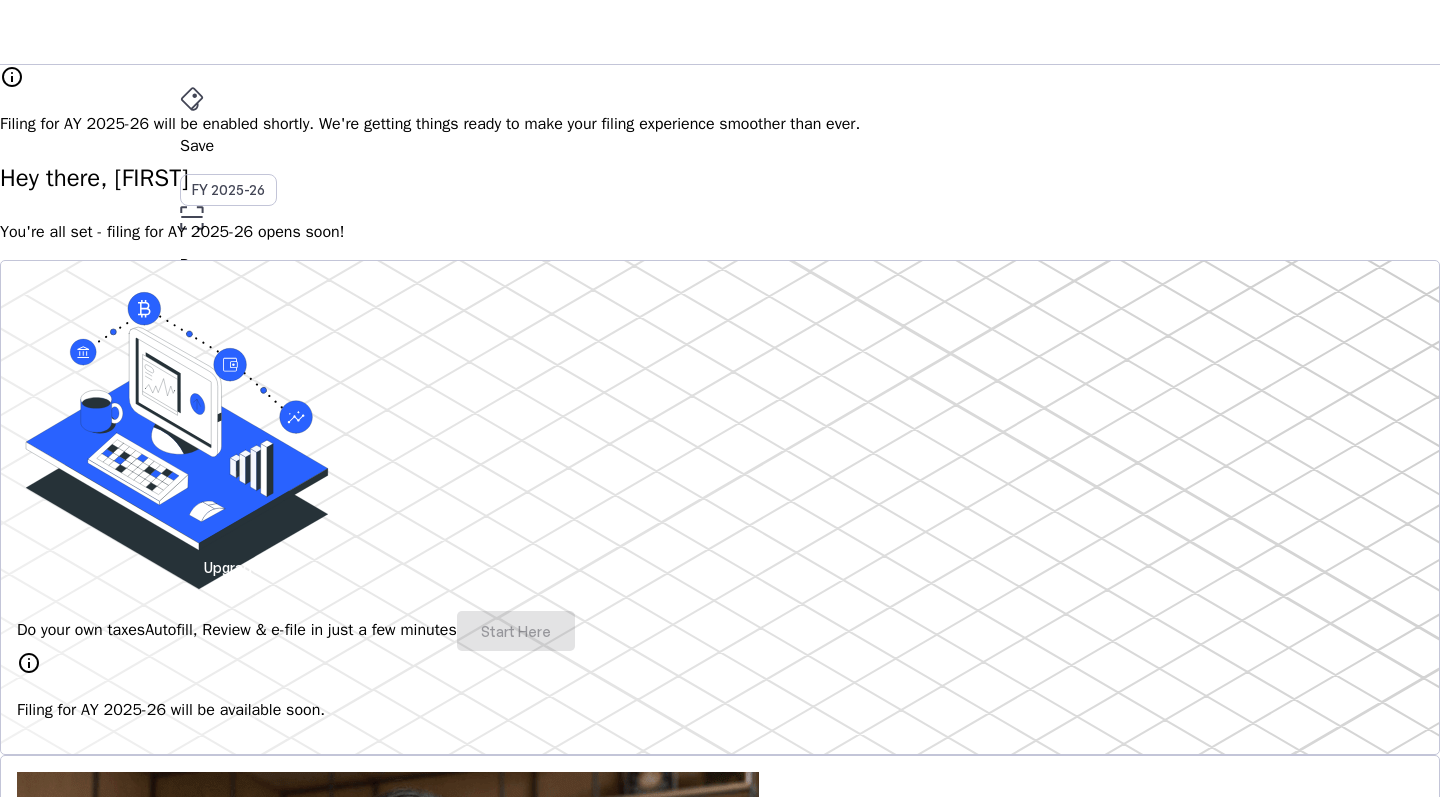 scroll, scrollTop: 0, scrollLeft: 0, axis: both 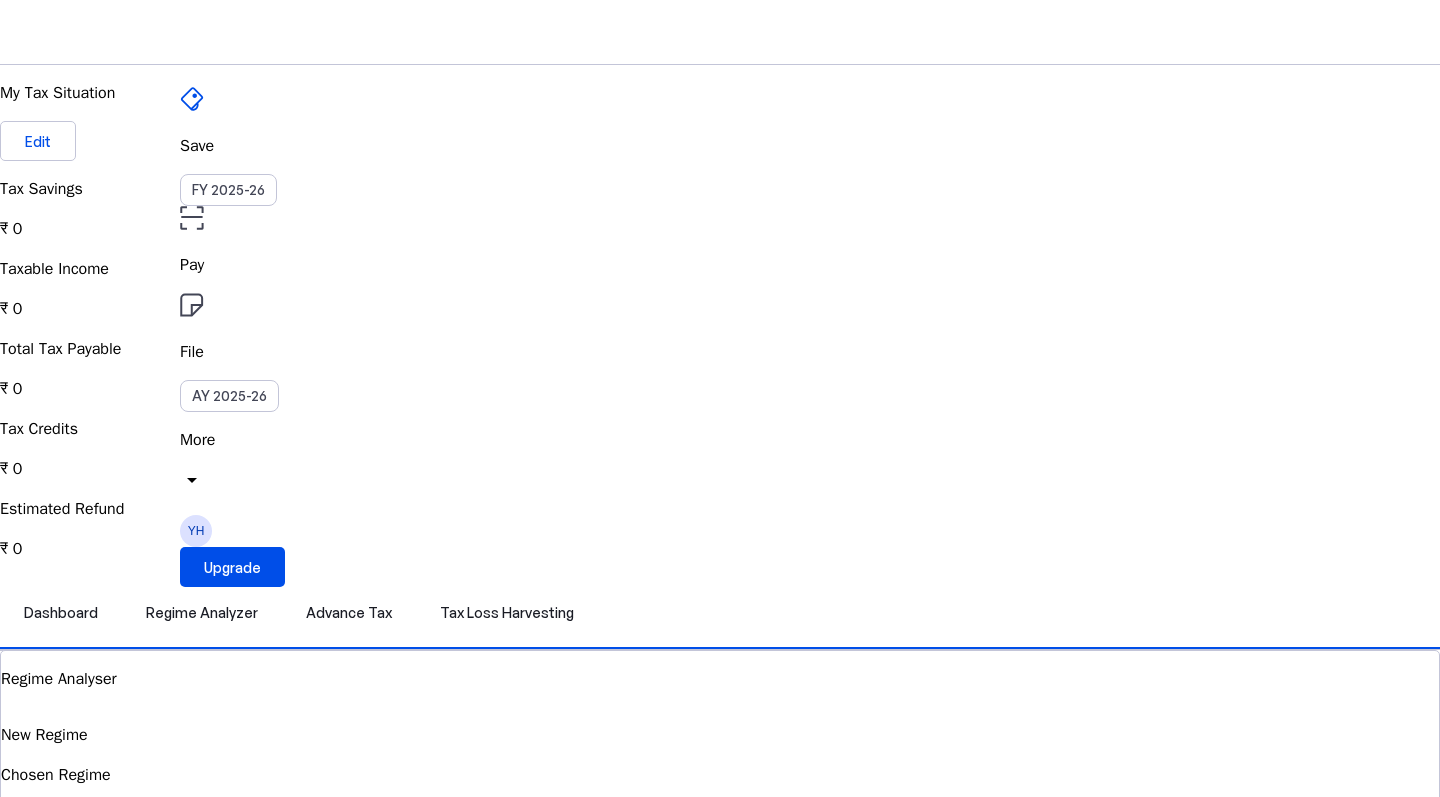 click at bounding box center (51, 2323) 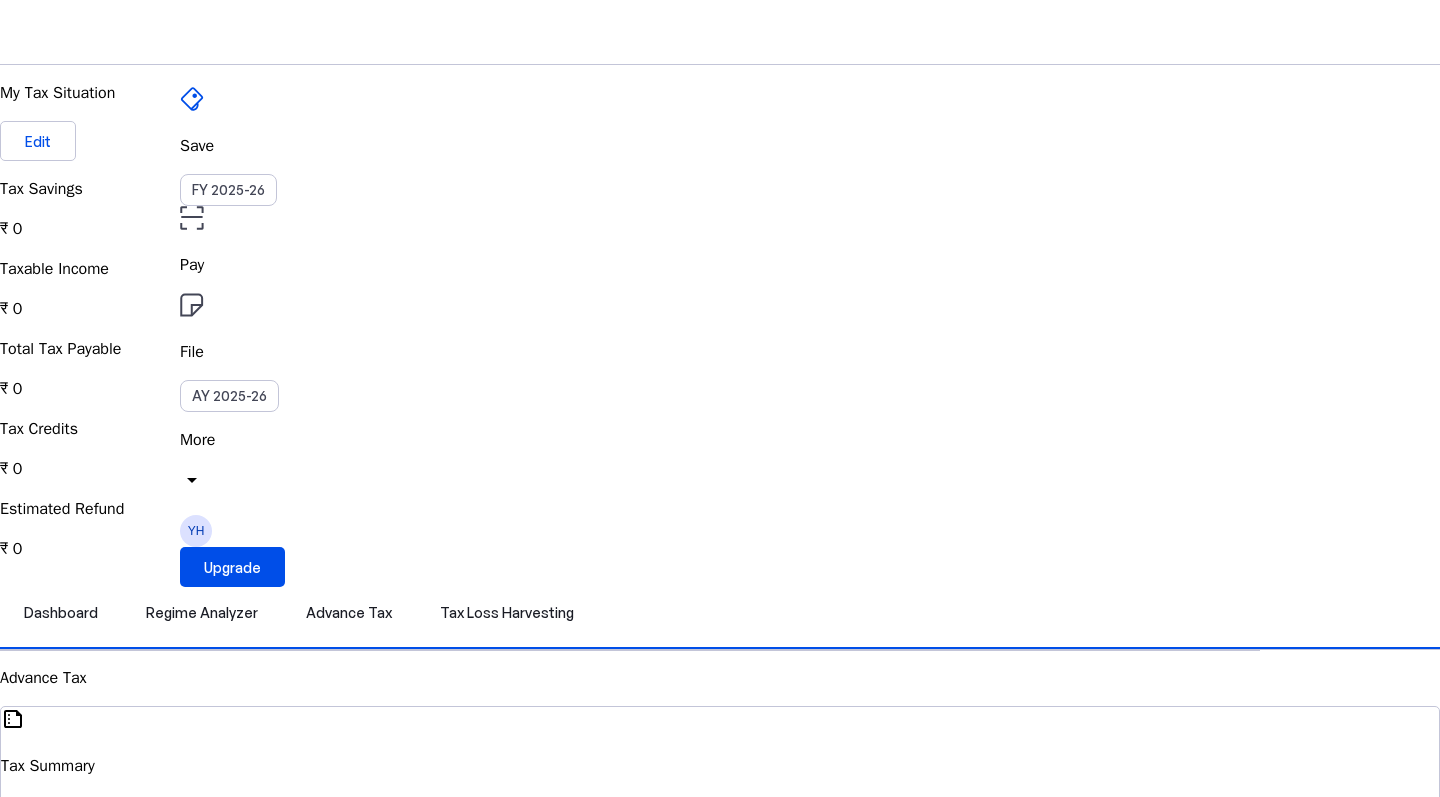 scroll, scrollTop: 0, scrollLeft: 0, axis: both 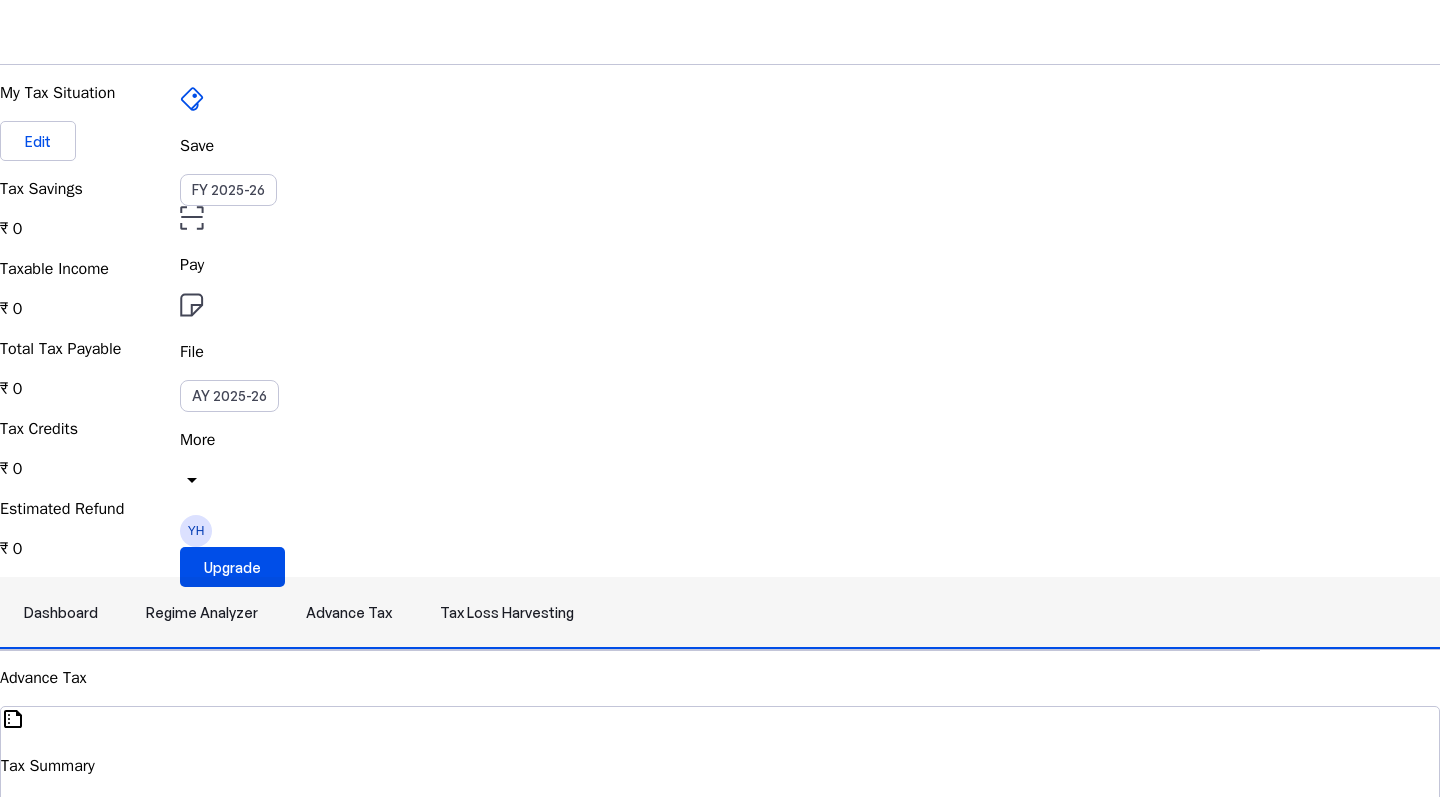 click on "Regime Analyzer" at bounding box center [202, 613] 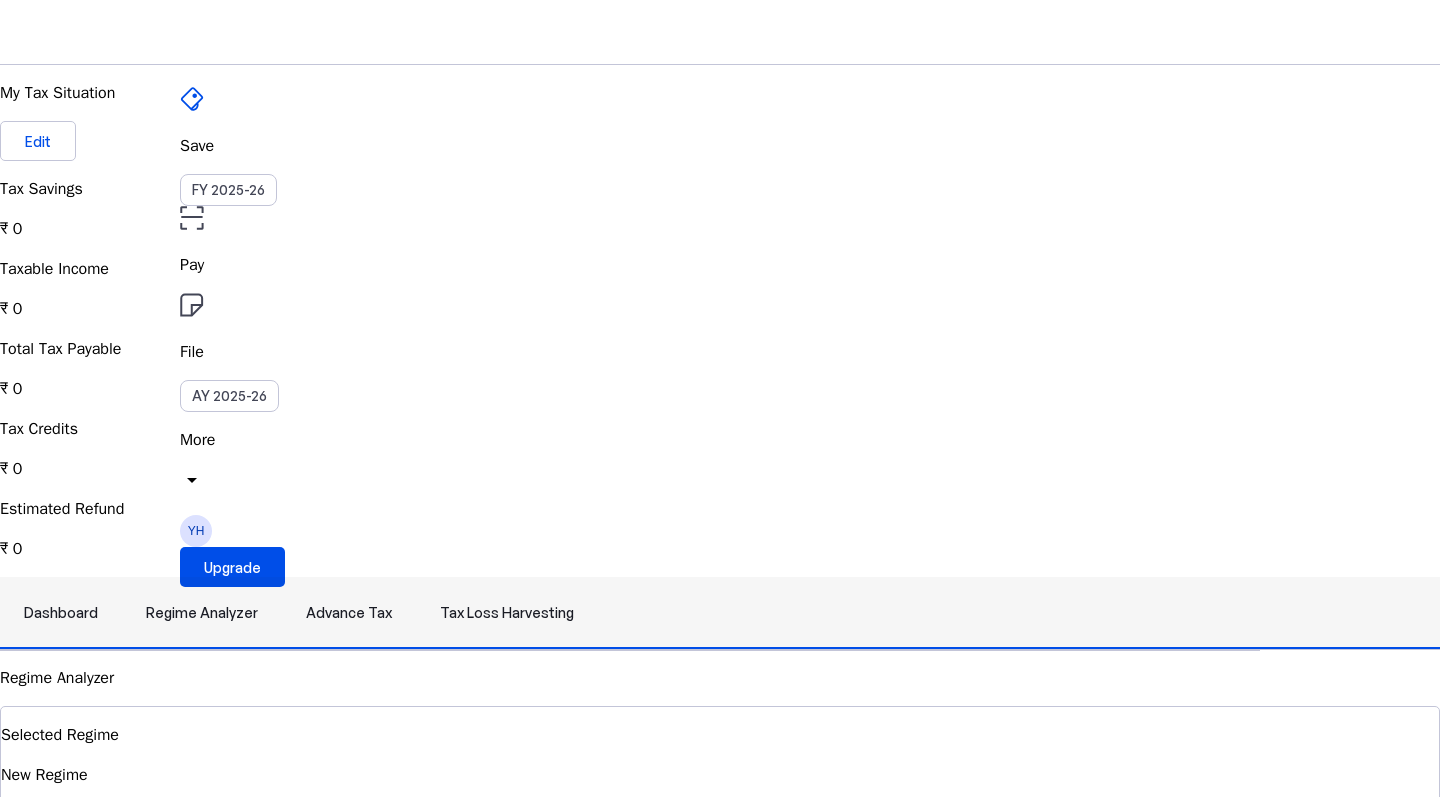 click on "Dashboard" at bounding box center [61, 613] 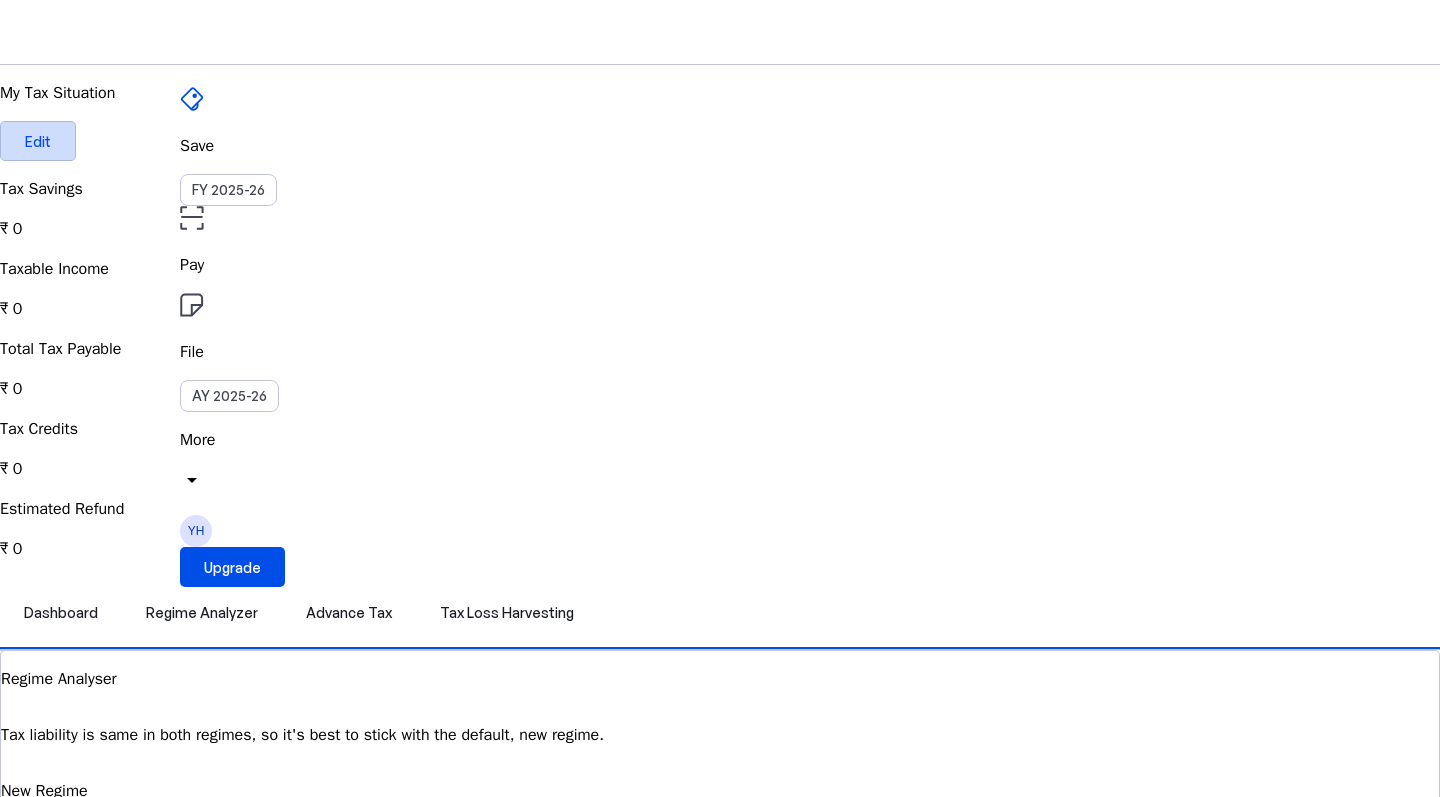 click at bounding box center (38, 141) 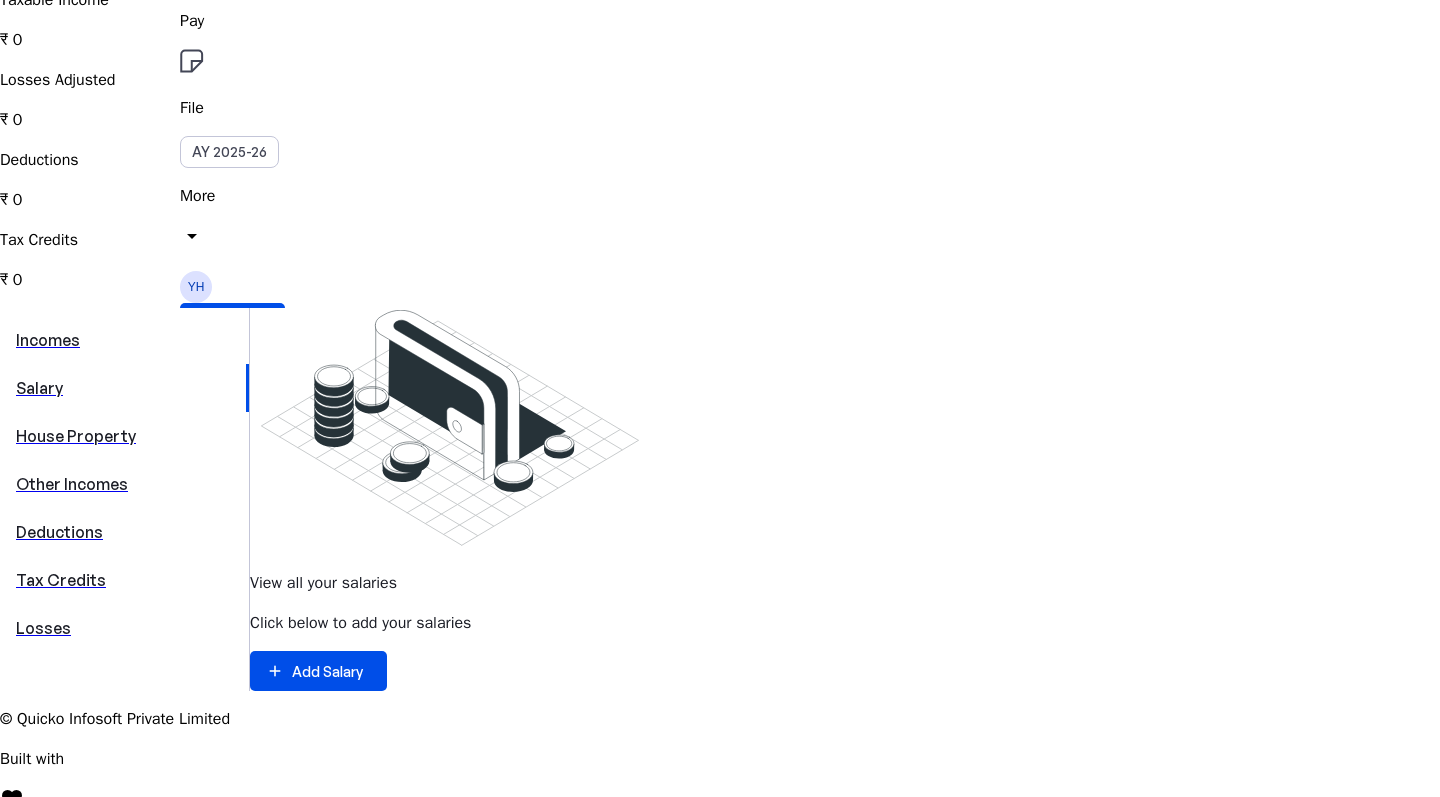 scroll, scrollTop: 266, scrollLeft: 0, axis: vertical 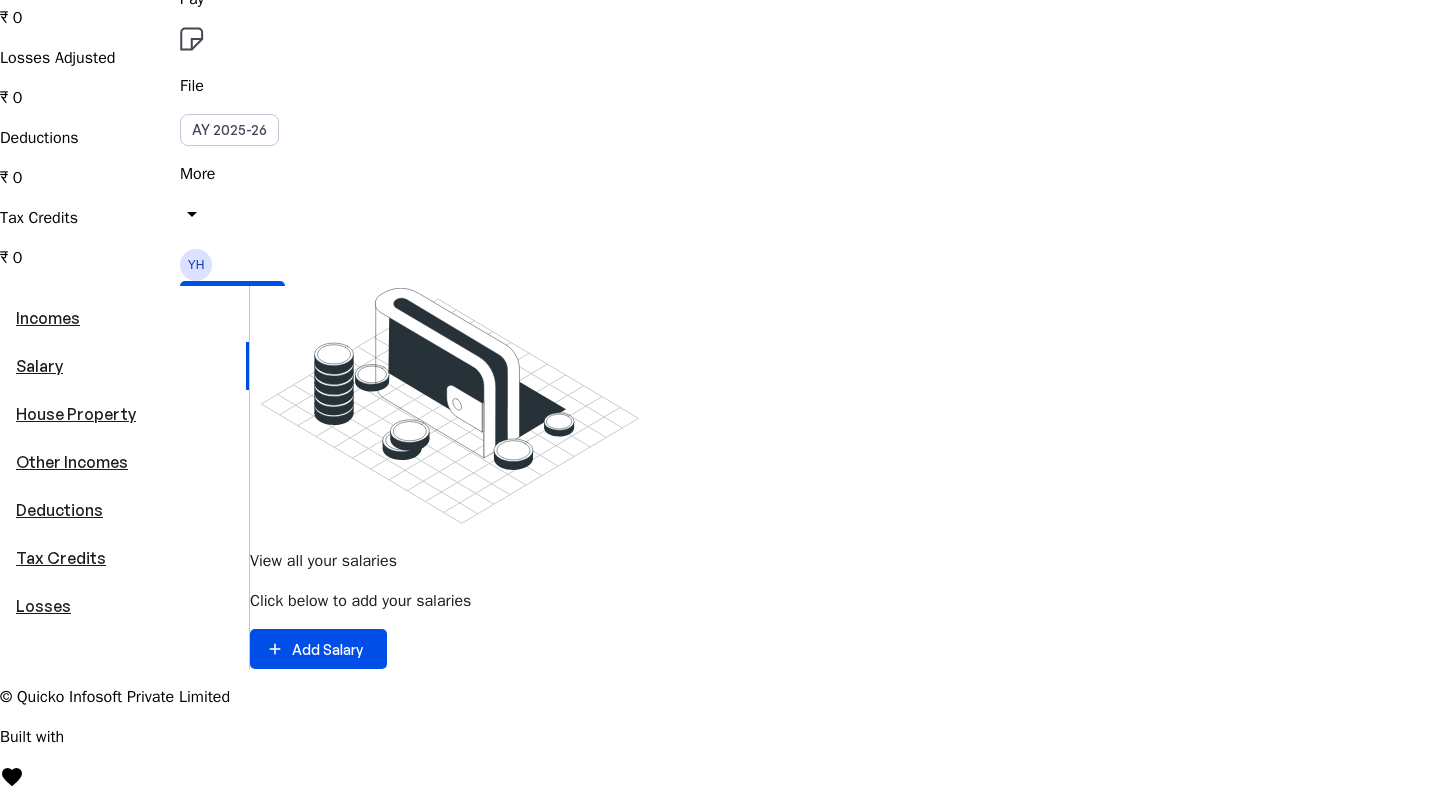 click on "Other Incomes" at bounding box center [124, 462] 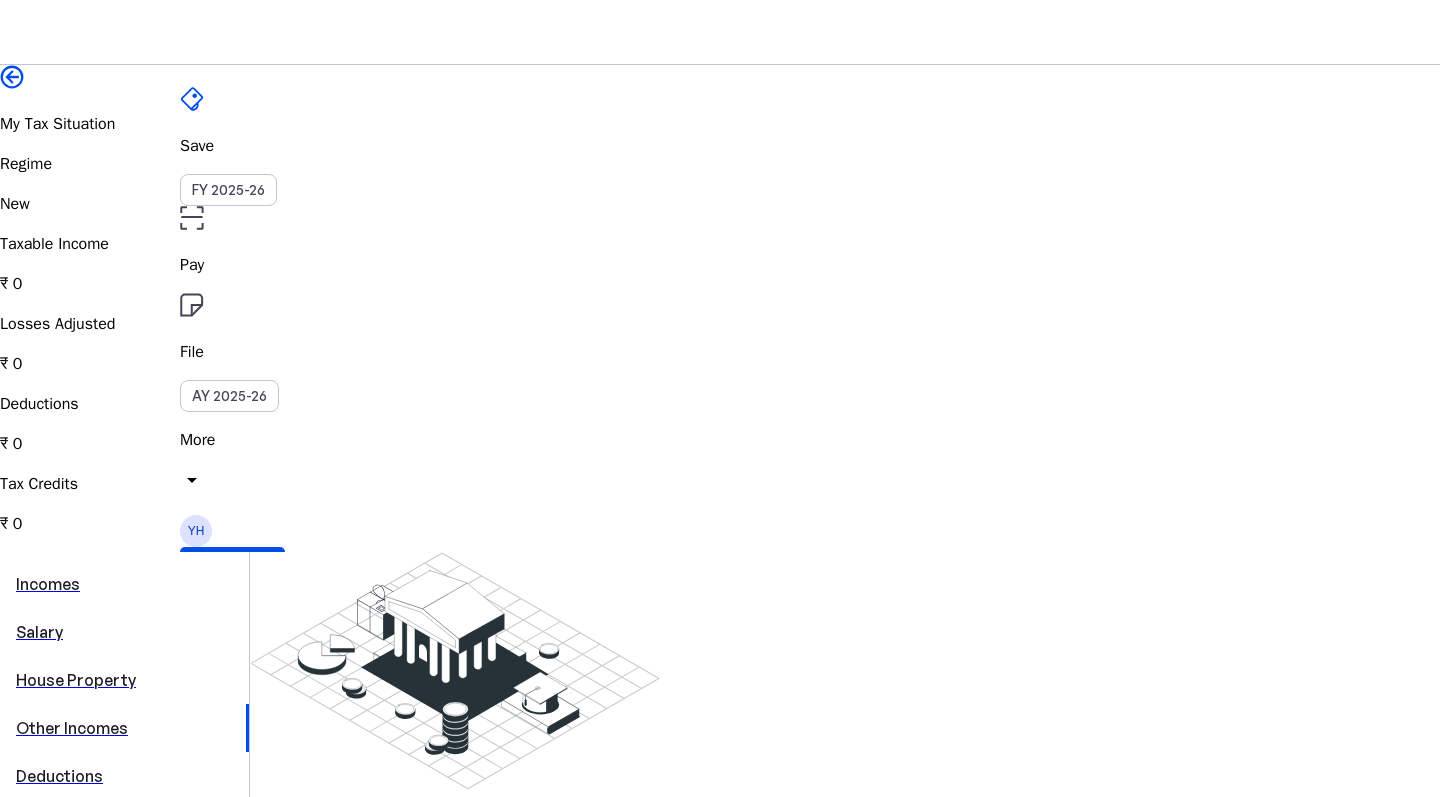 scroll, scrollTop: 0, scrollLeft: 0, axis: both 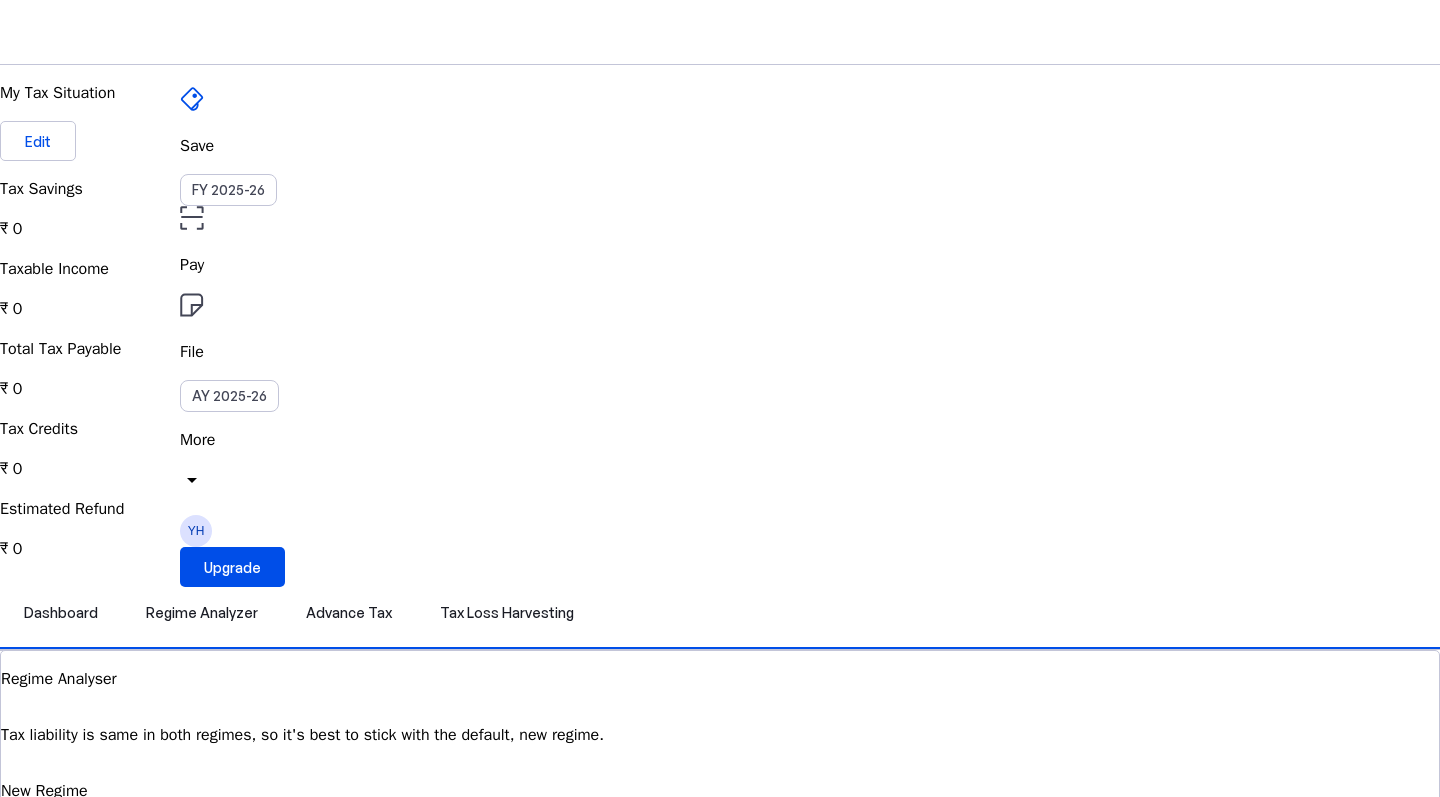 click on "Tax Savings ₹ 0" at bounding box center (720, 209) 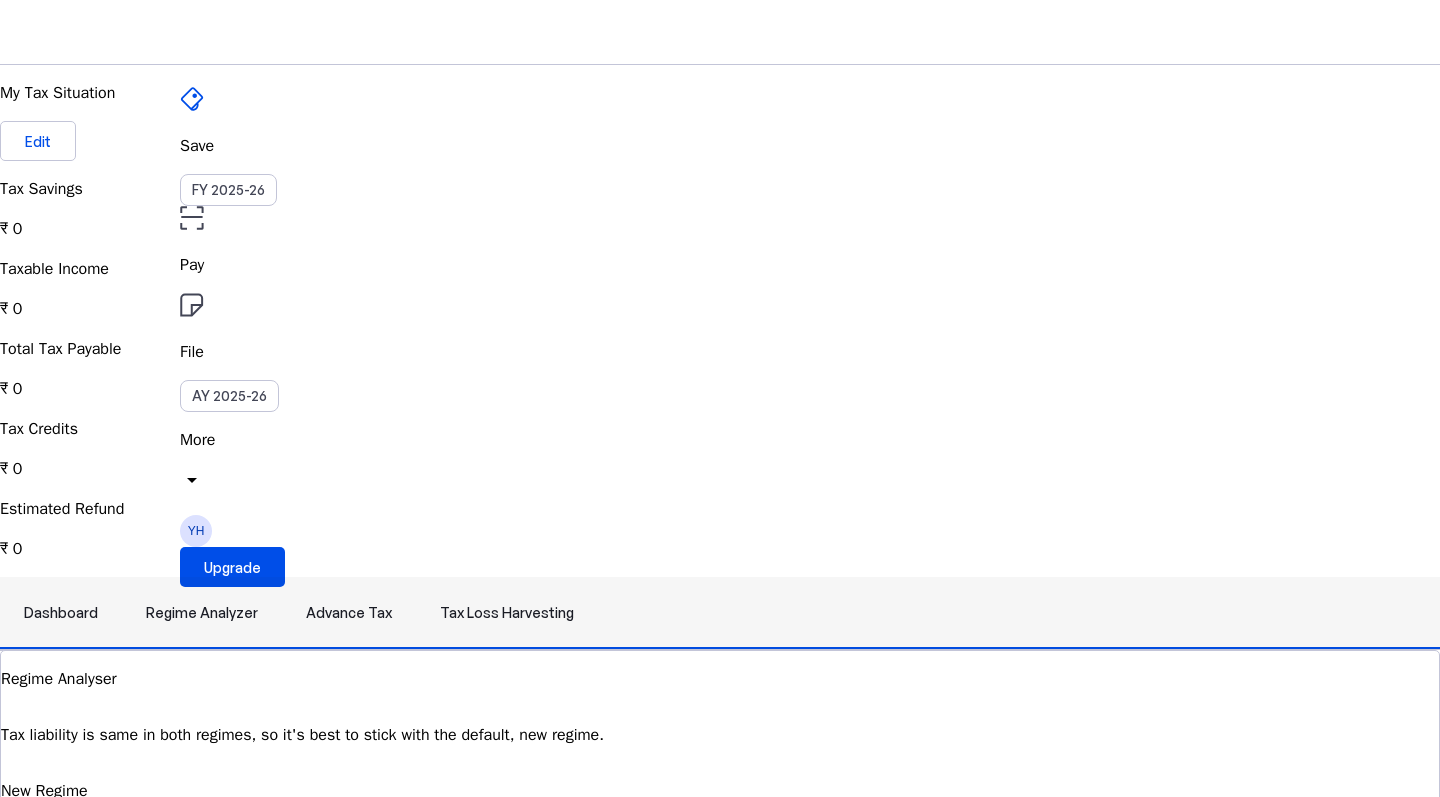 click on "Regime Analyzer" at bounding box center (202, 613) 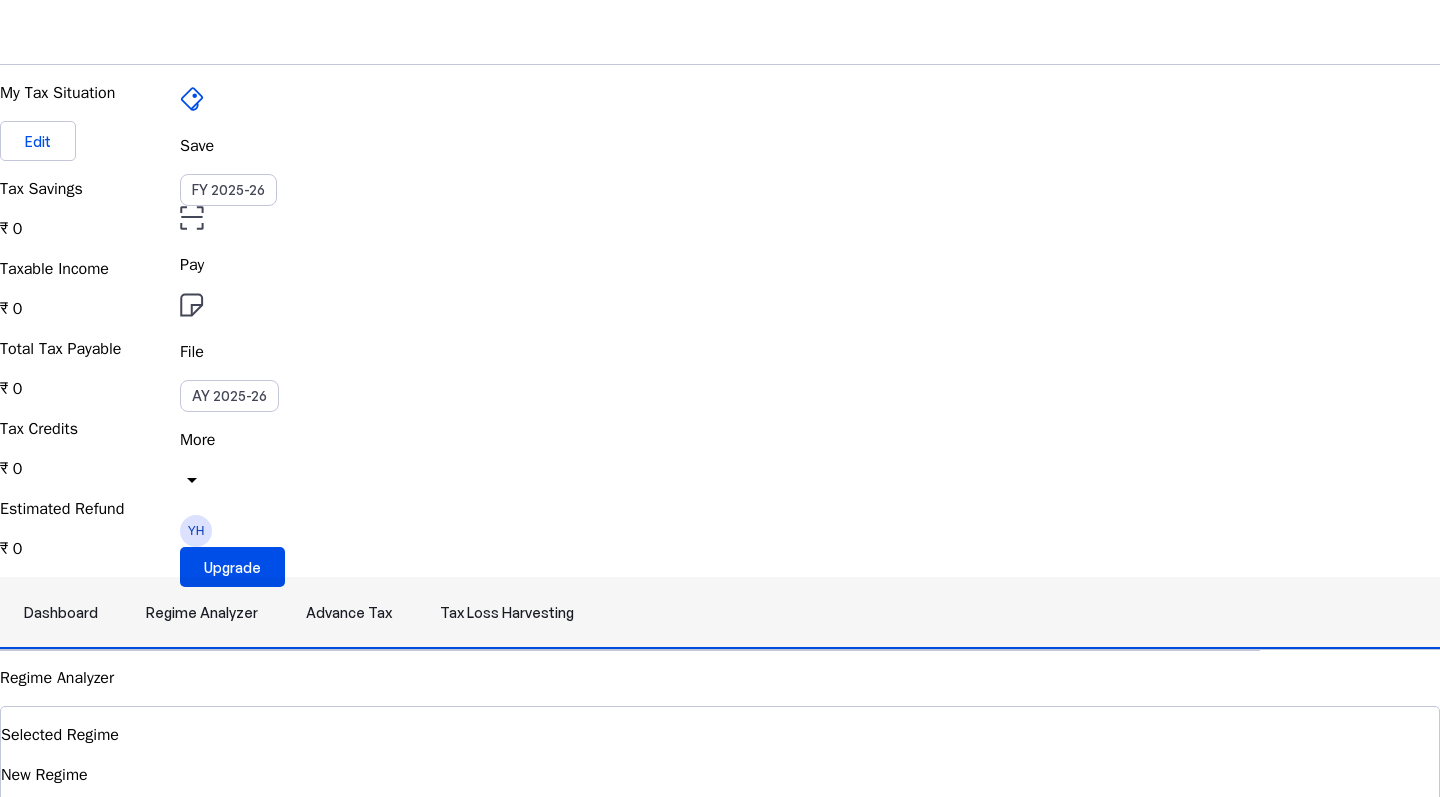 click on "Advance Tax" at bounding box center (349, 613) 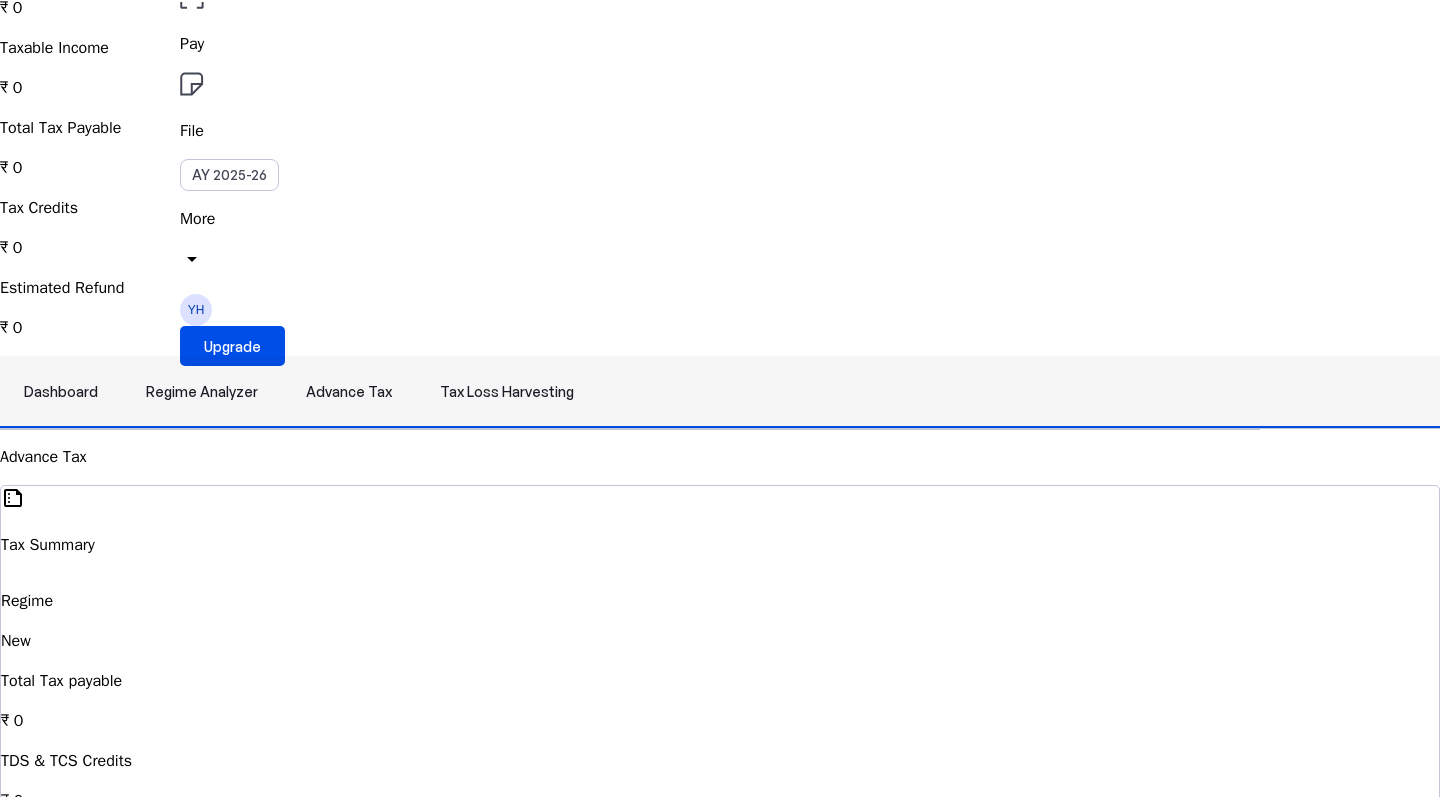 scroll, scrollTop: 257, scrollLeft: 0, axis: vertical 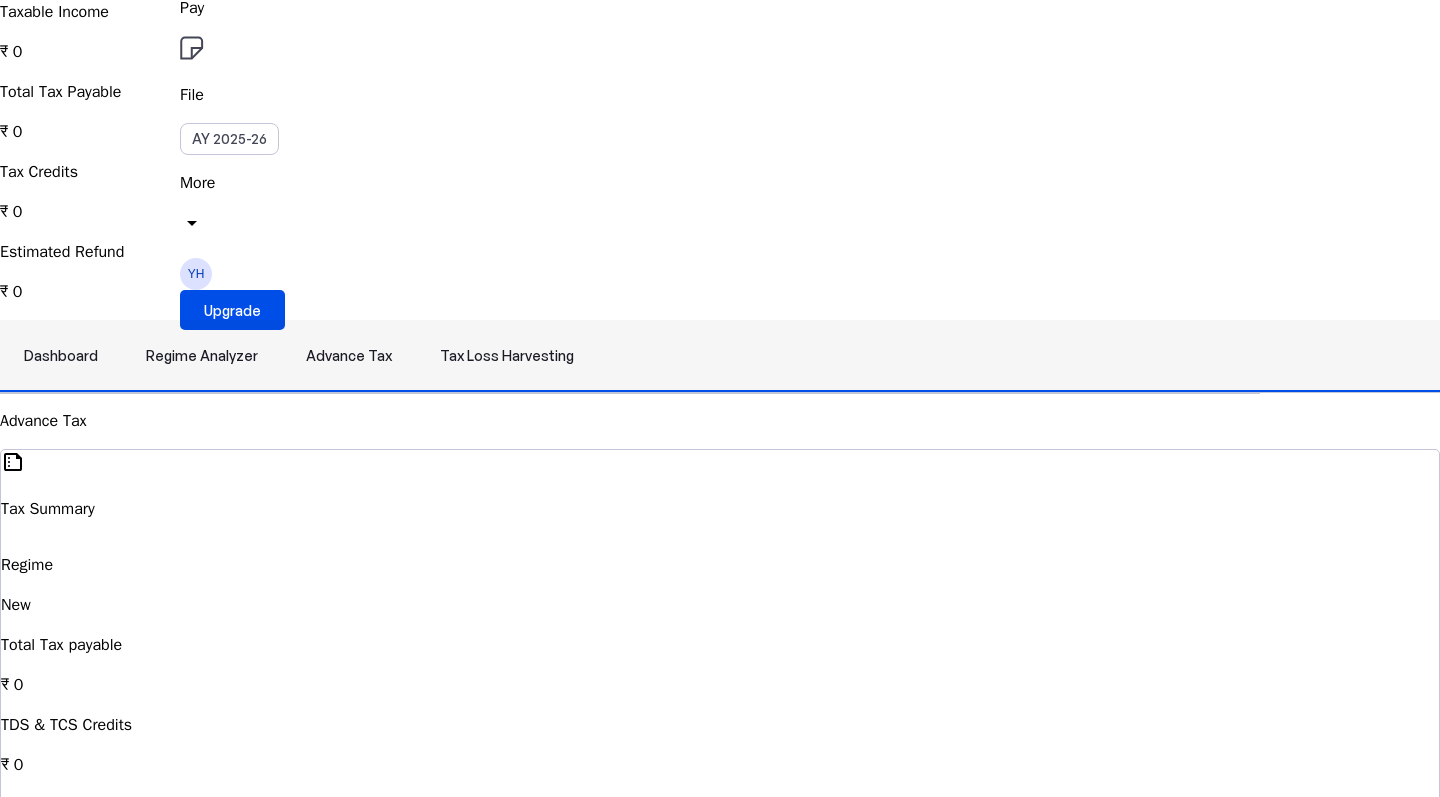 click on "Dashboard" at bounding box center (61, 356) 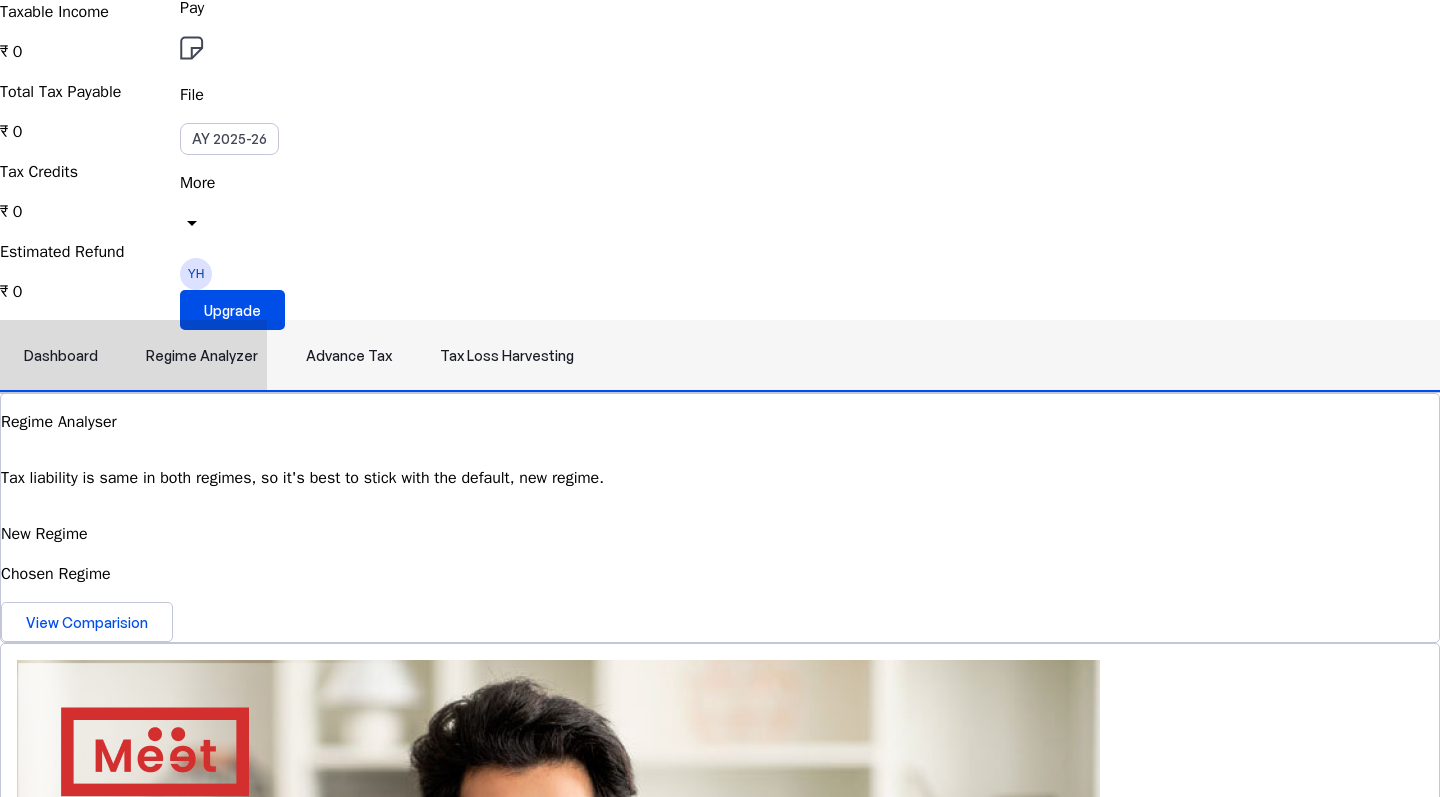 scroll, scrollTop: 0, scrollLeft: 0, axis: both 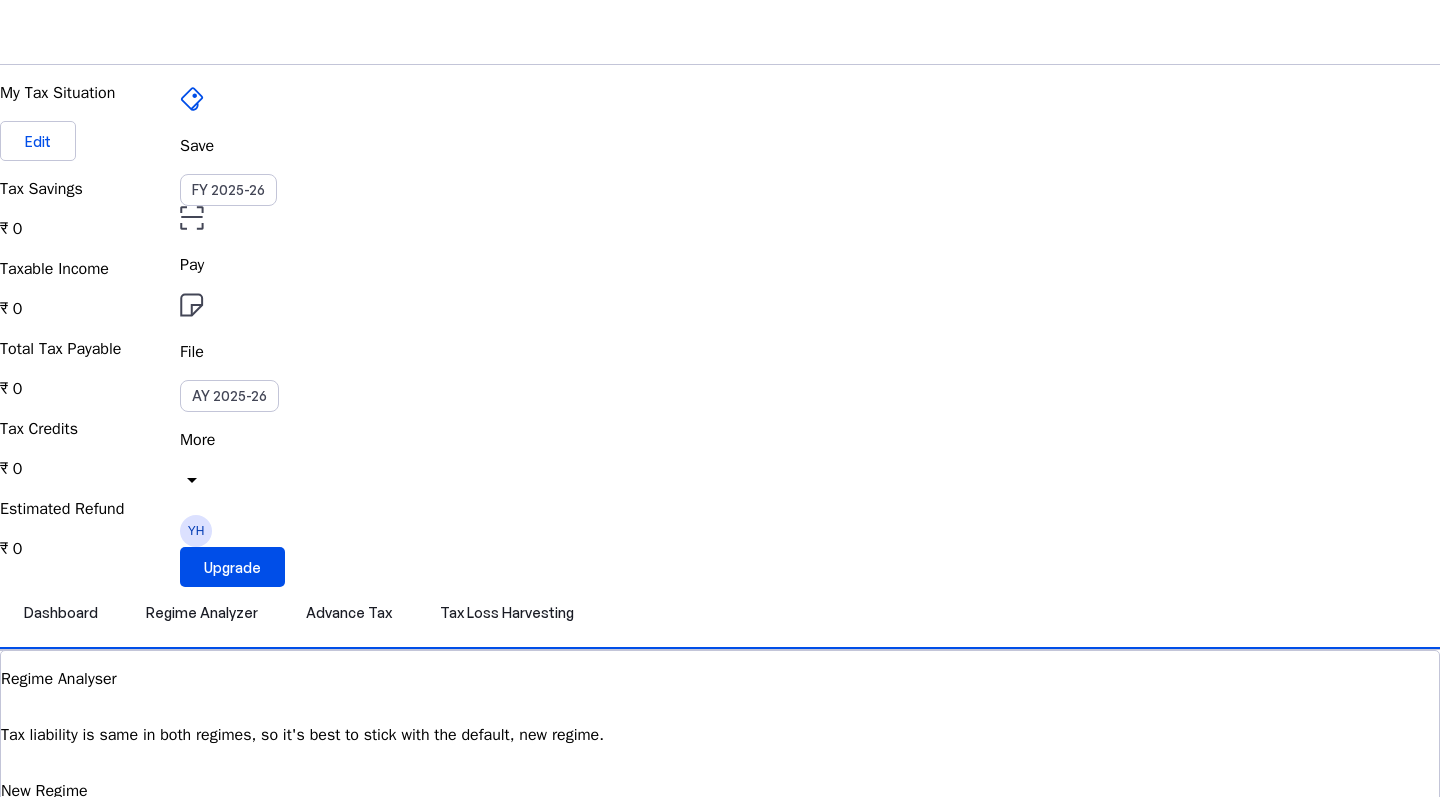 click on "Tax Savings ₹ 0" at bounding box center (720, 209) 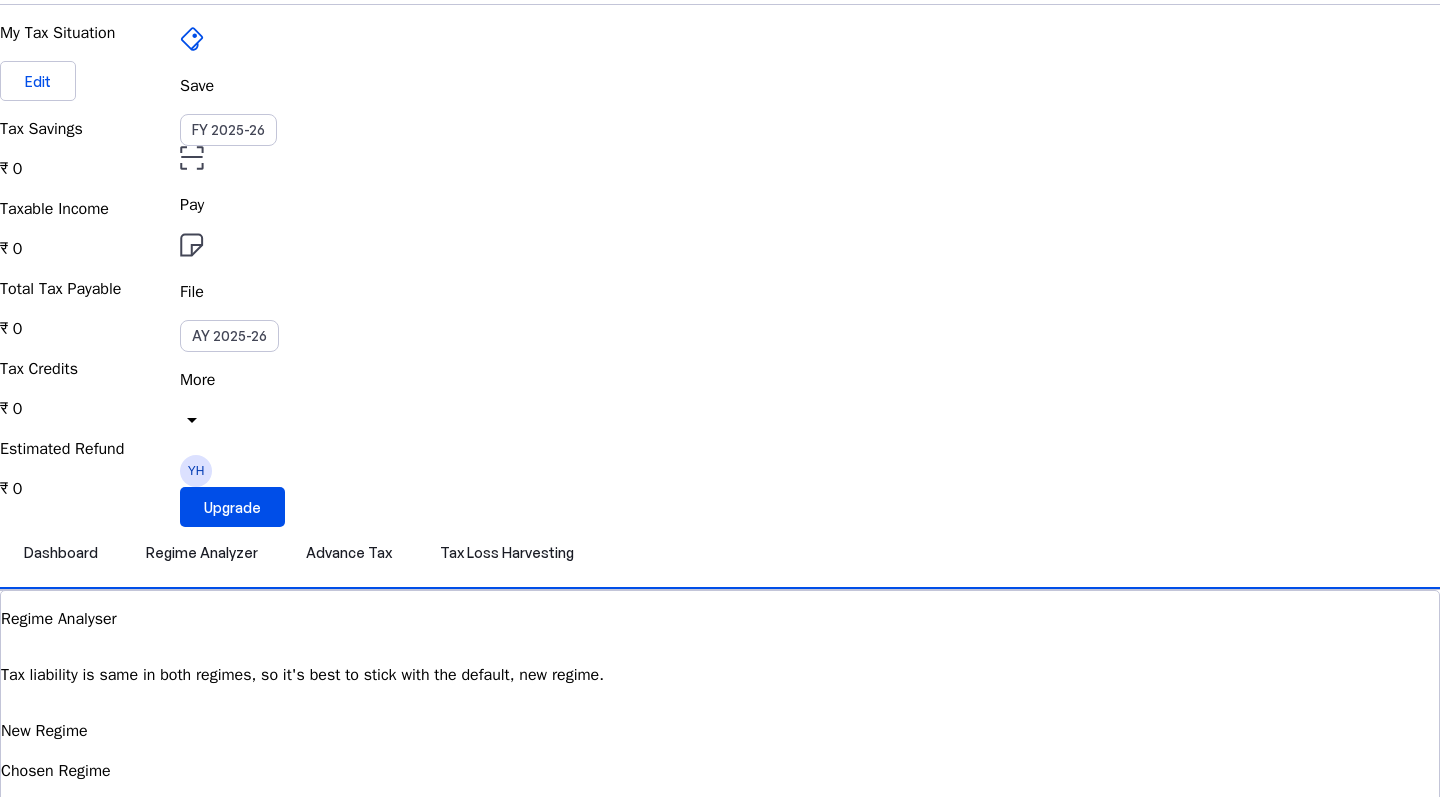 scroll, scrollTop: 20, scrollLeft: 0, axis: vertical 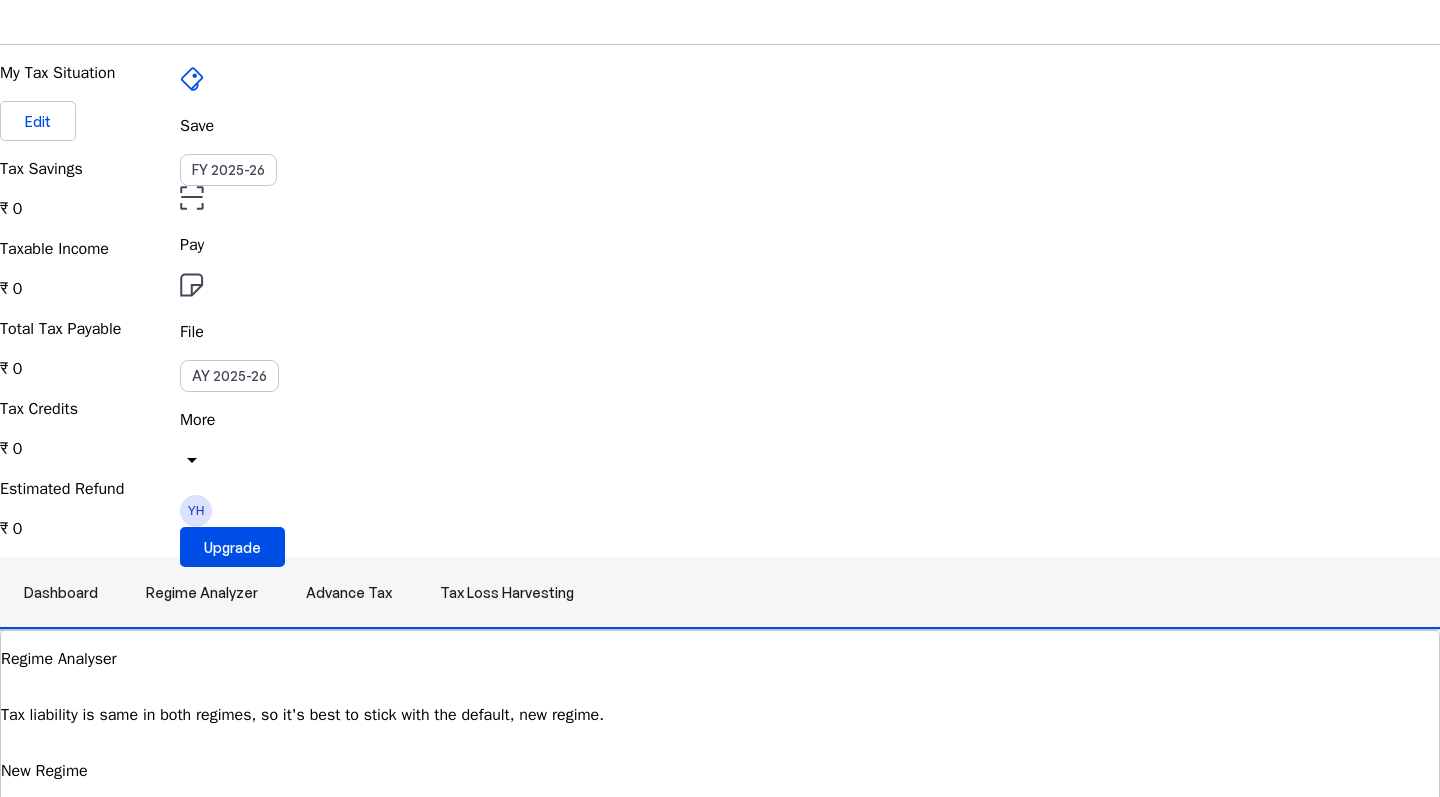click on "Regime Analyzer" at bounding box center [202, 593] 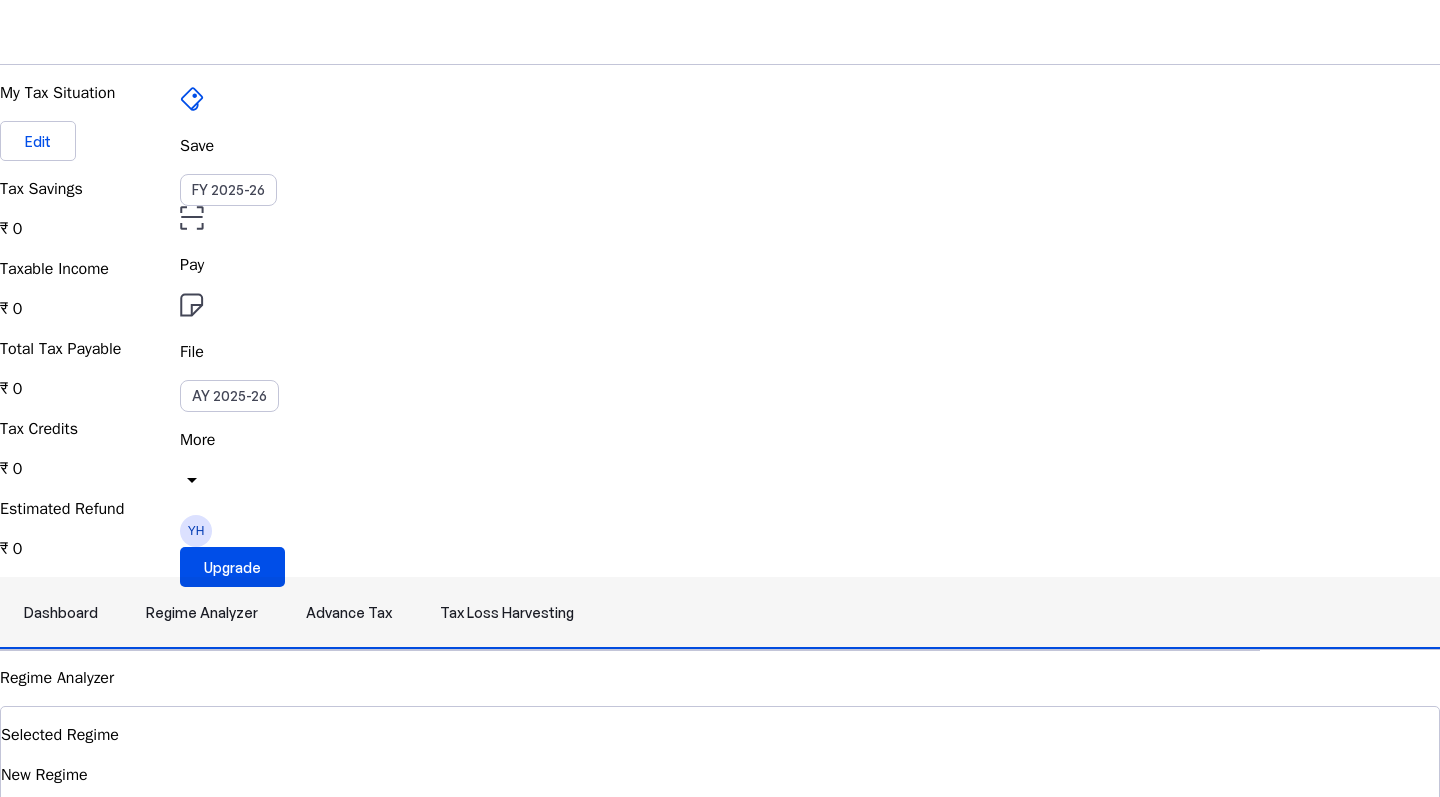 scroll, scrollTop: 0, scrollLeft: 0, axis: both 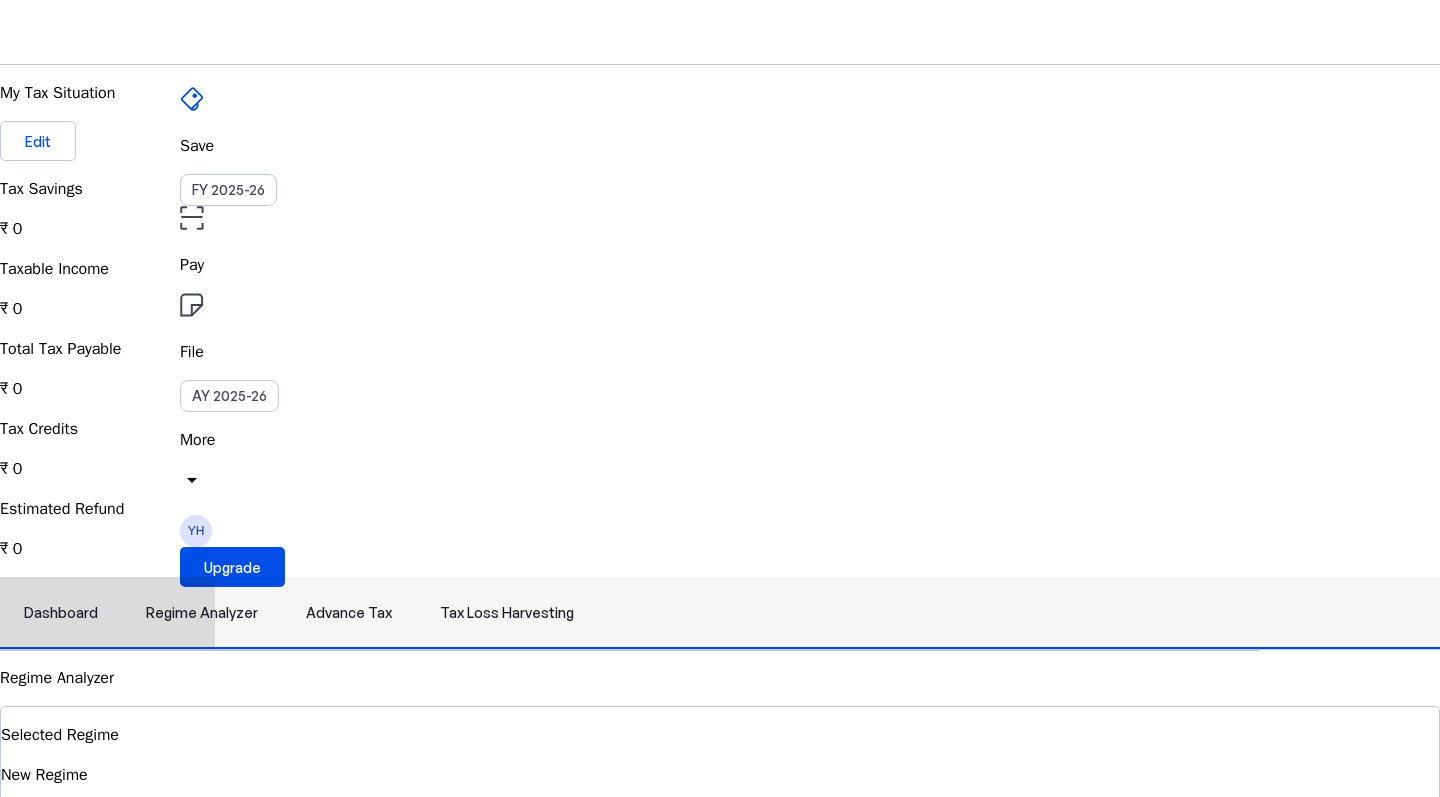 click on "Advance Tax" at bounding box center [349, 613] 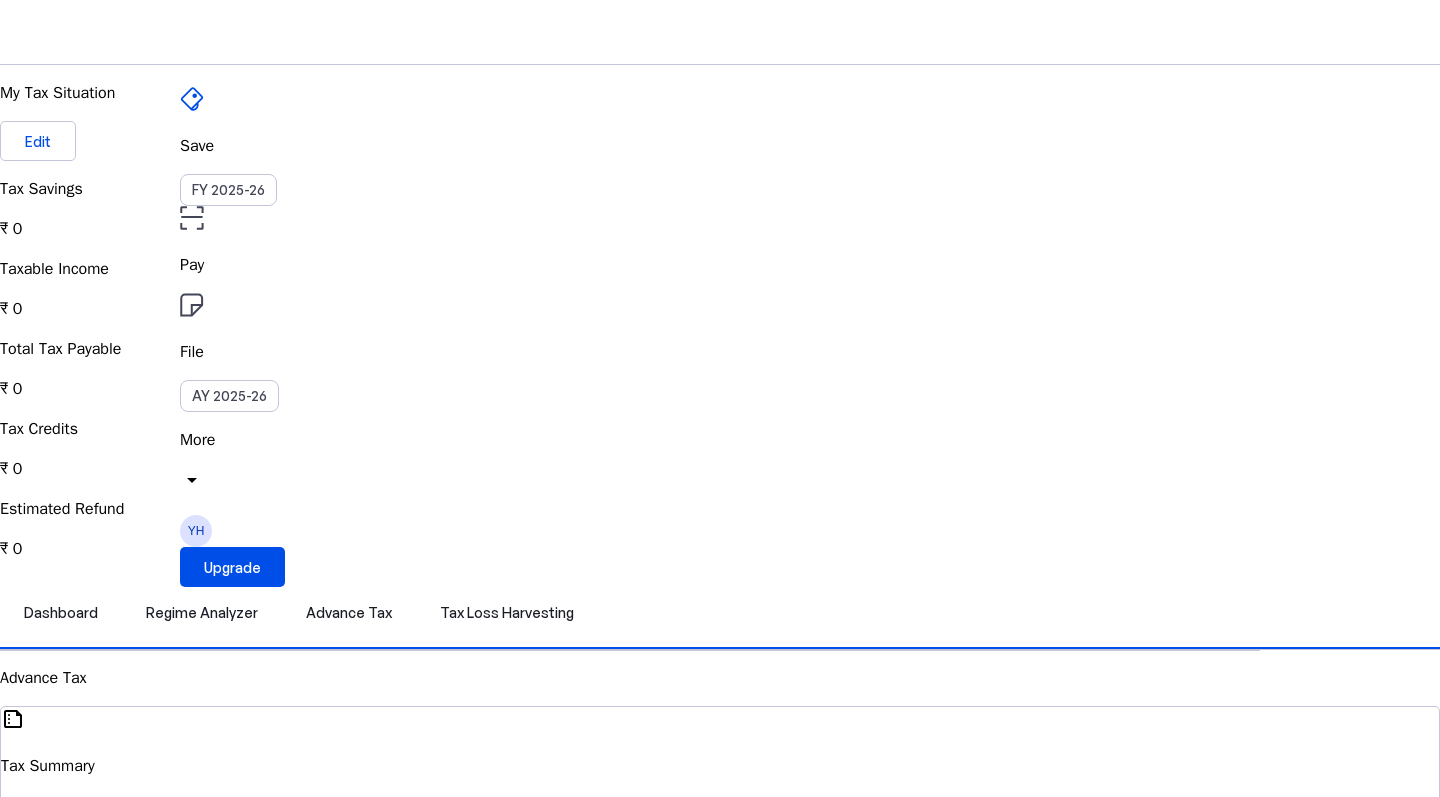 scroll, scrollTop: 0, scrollLeft: 0, axis: both 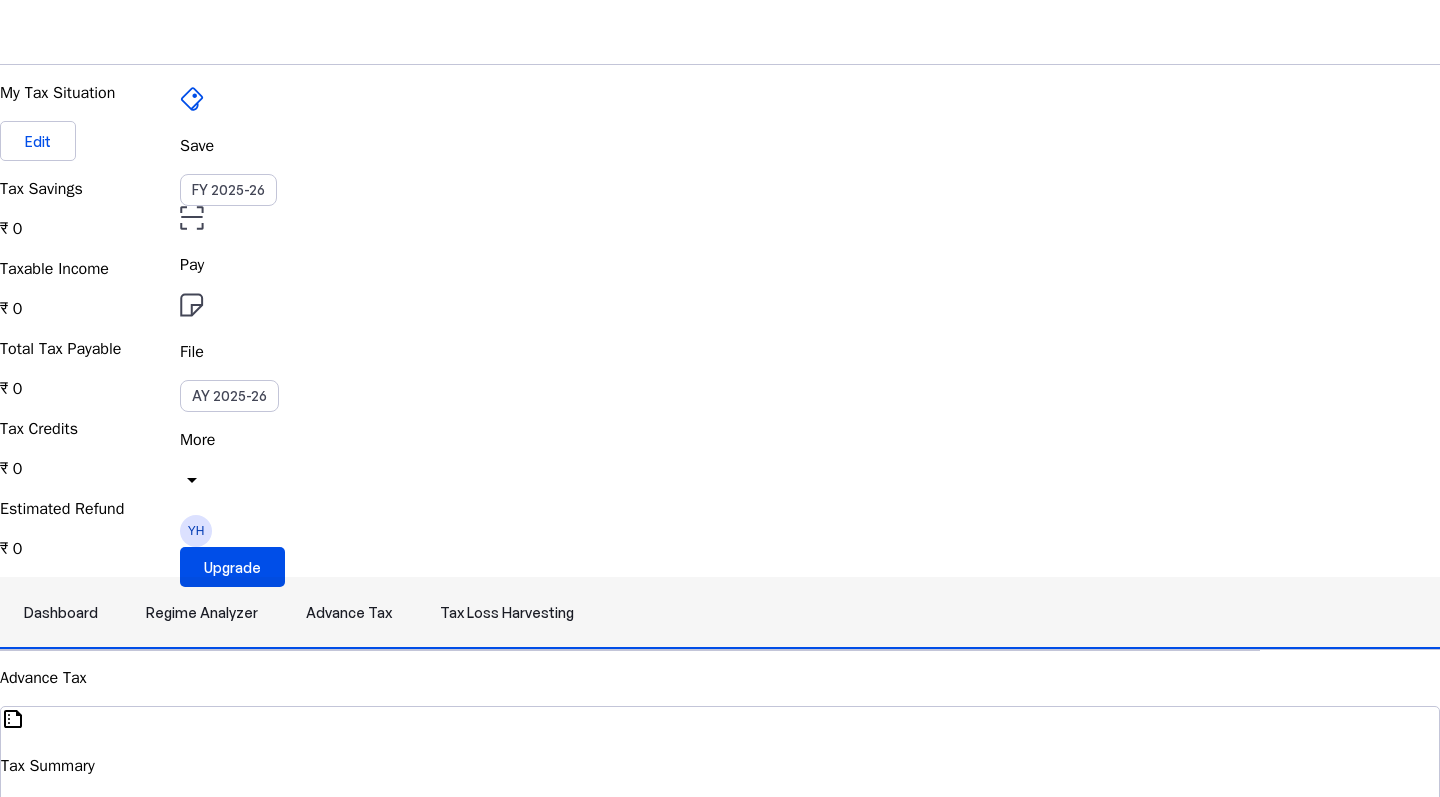 click on "Dashboard" at bounding box center (61, 613) 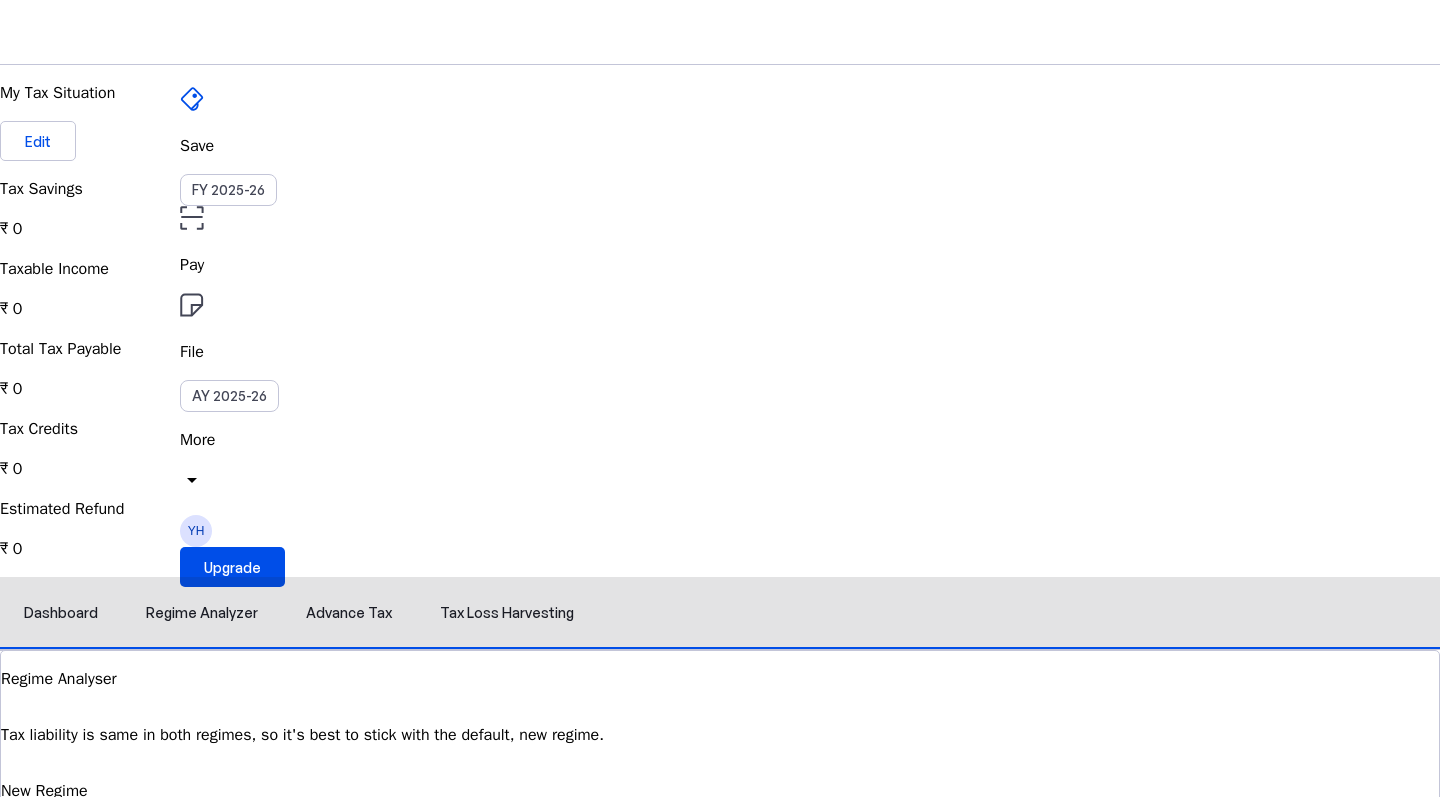 click on "Save" at bounding box center [720, 146] 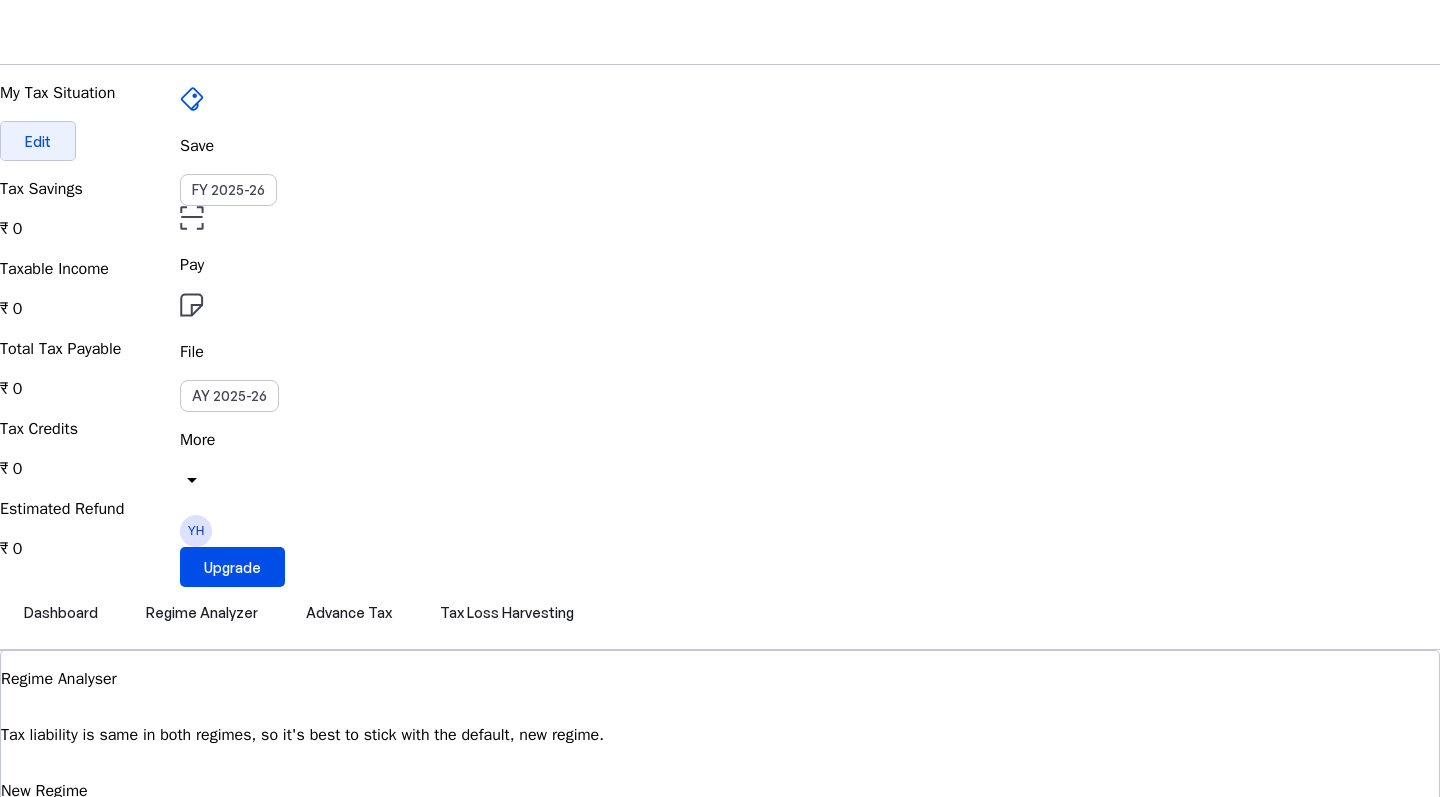 click on "Edit" at bounding box center (38, 141) 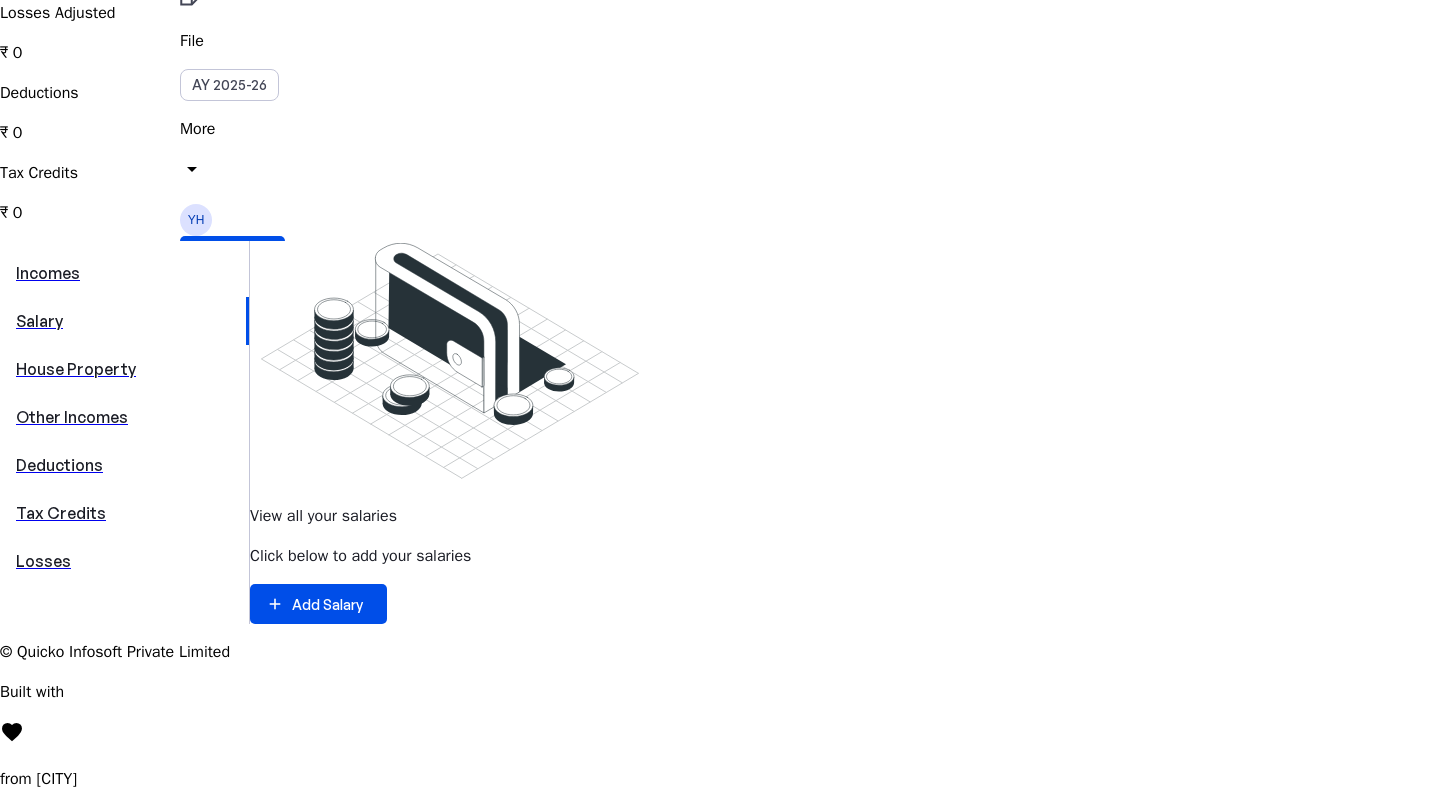scroll, scrollTop: 310, scrollLeft: 0, axis: vertical 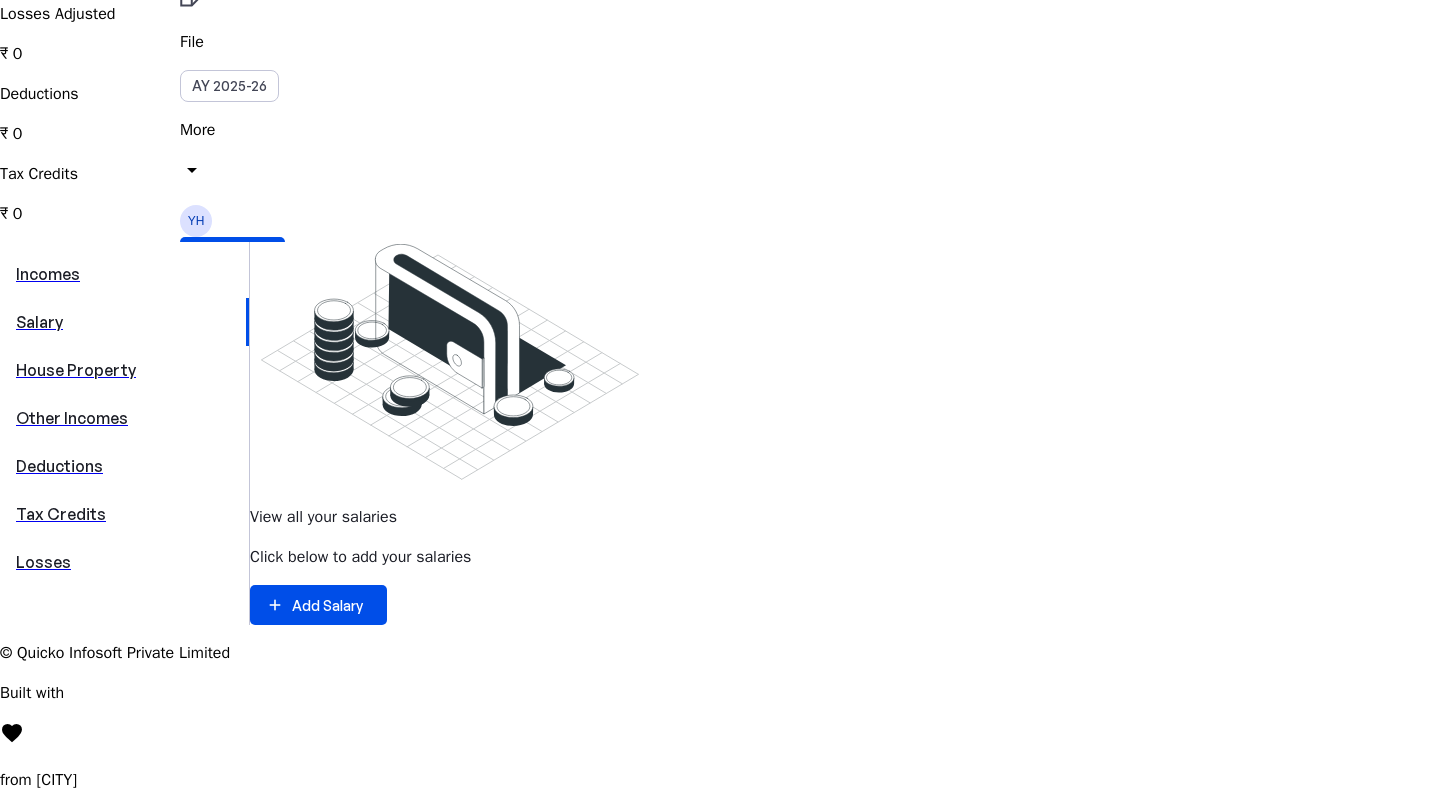 click on "Other Incomes" at bounding box center (124, 418) 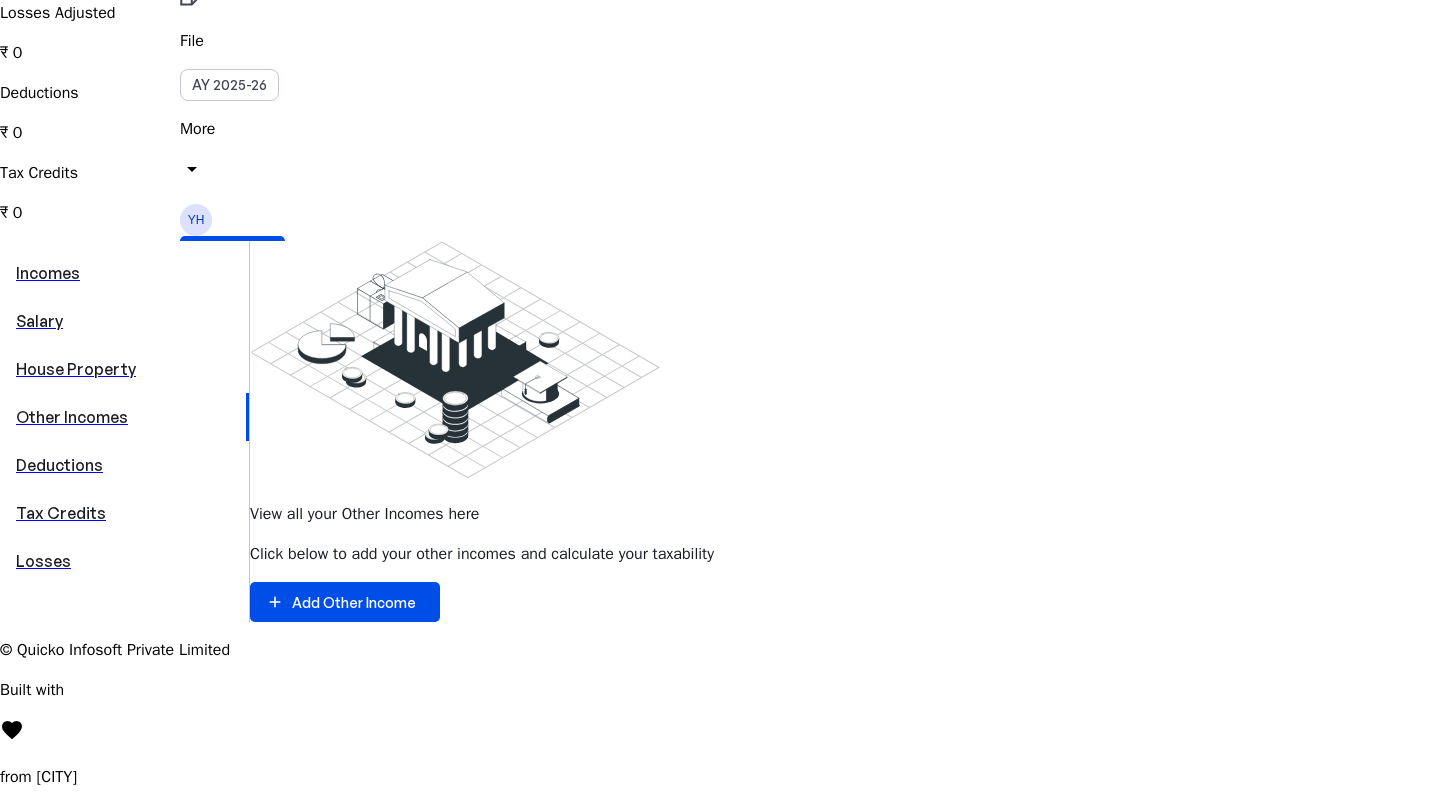 scroll, scrollTop: 310, scrollLeft: 0, axis: vertical 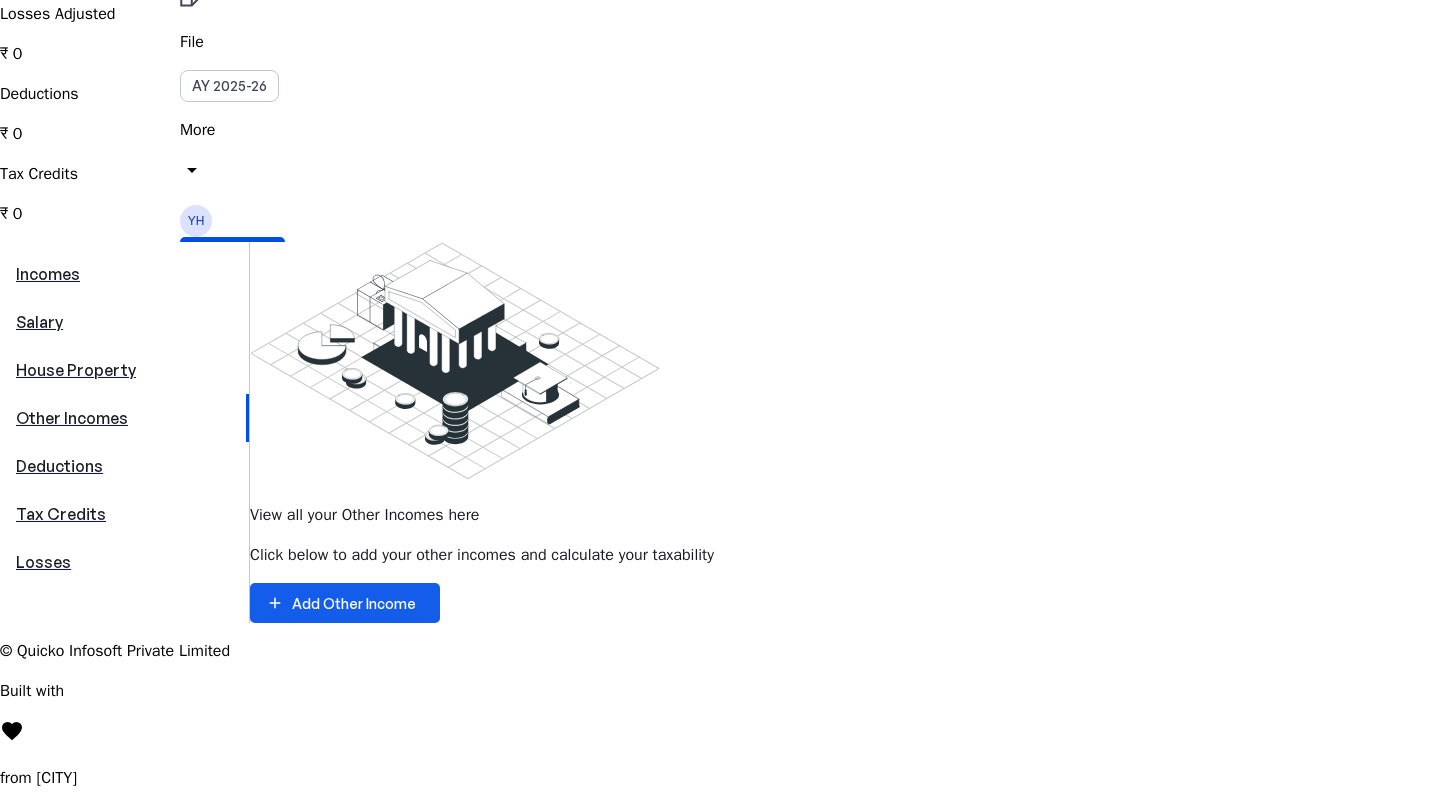 click on "Add Other Income" at bounding box center [354, 603] 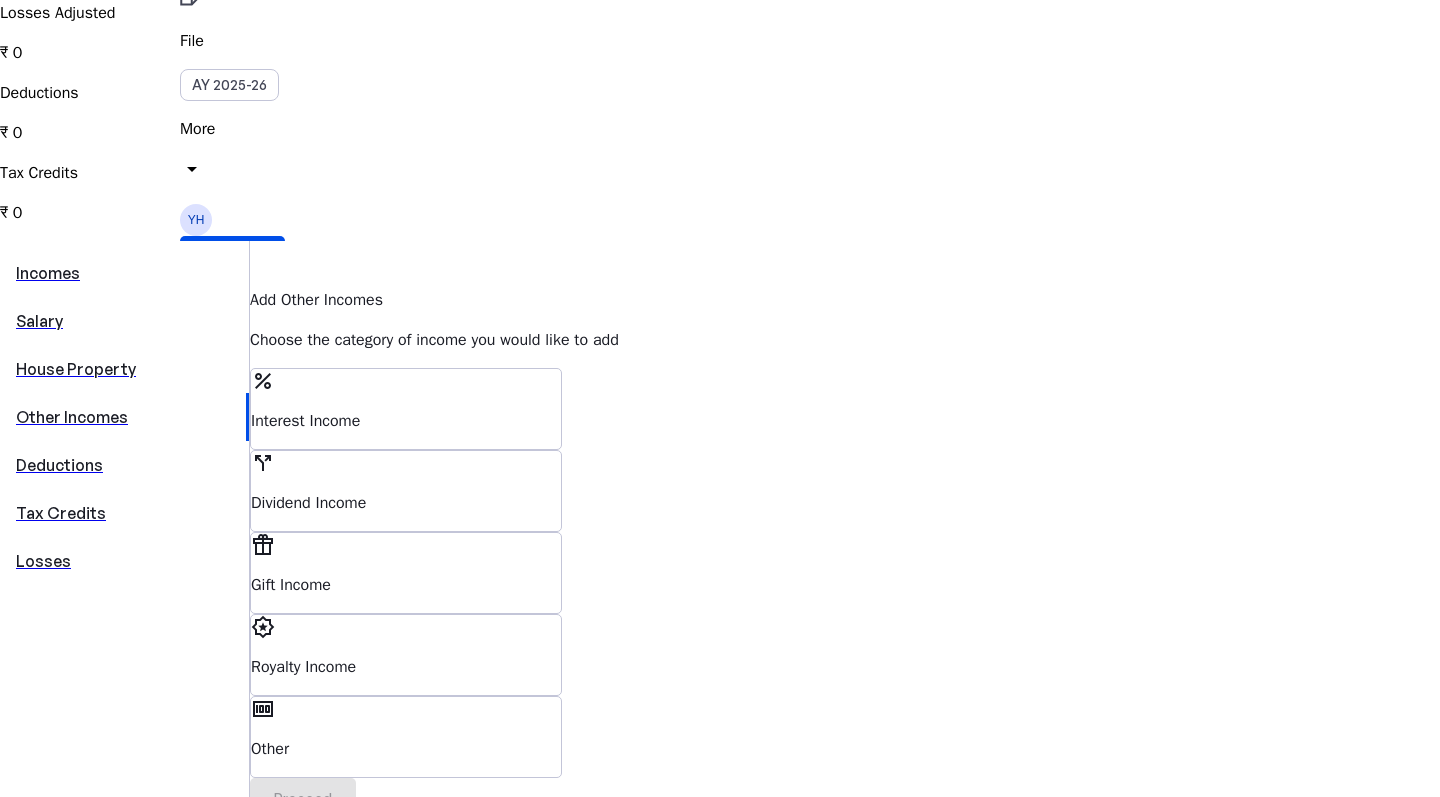 scroll, scrollTop: 310, scrollLeft: 0, axis: vertical 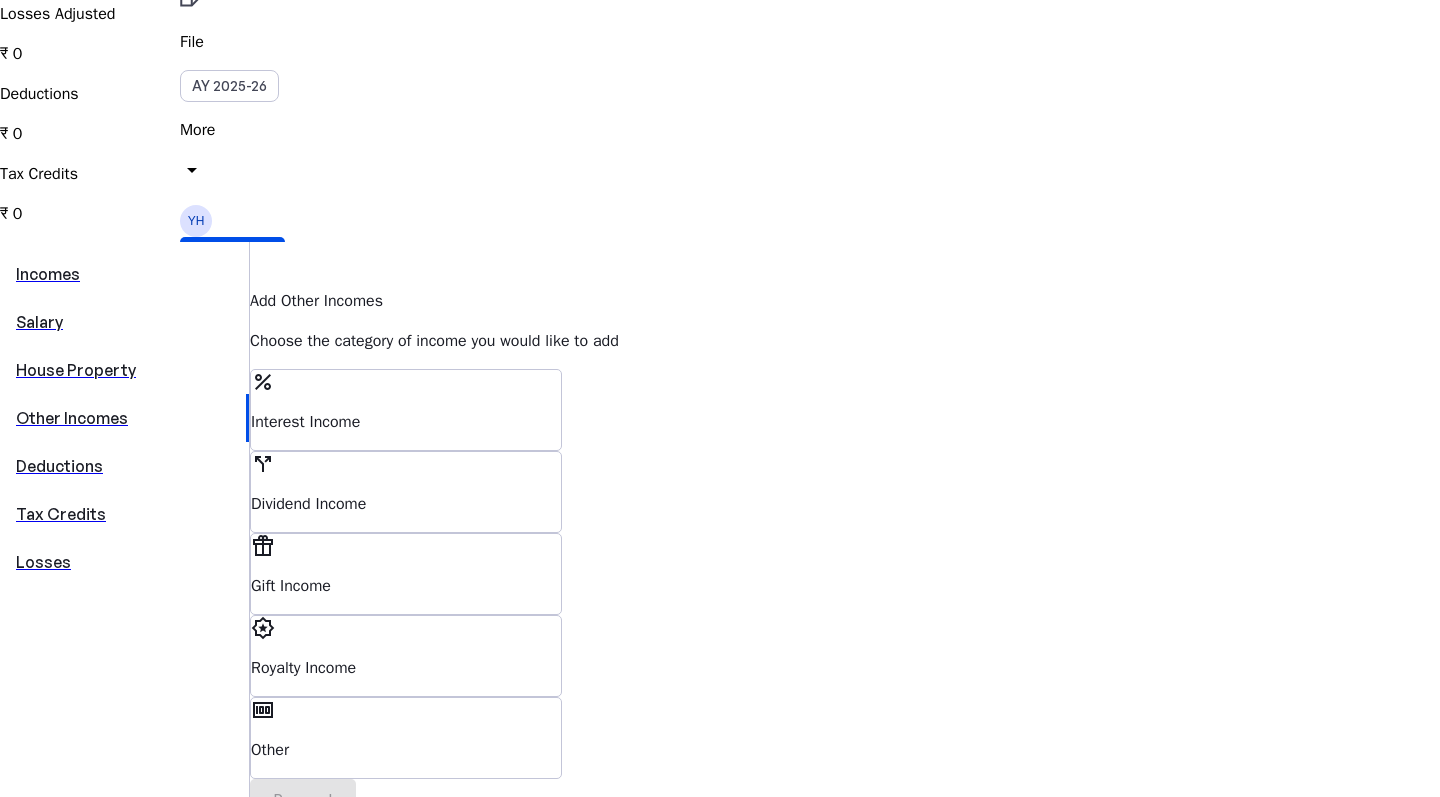 click on "money Other" at bounding box center [406, 738] 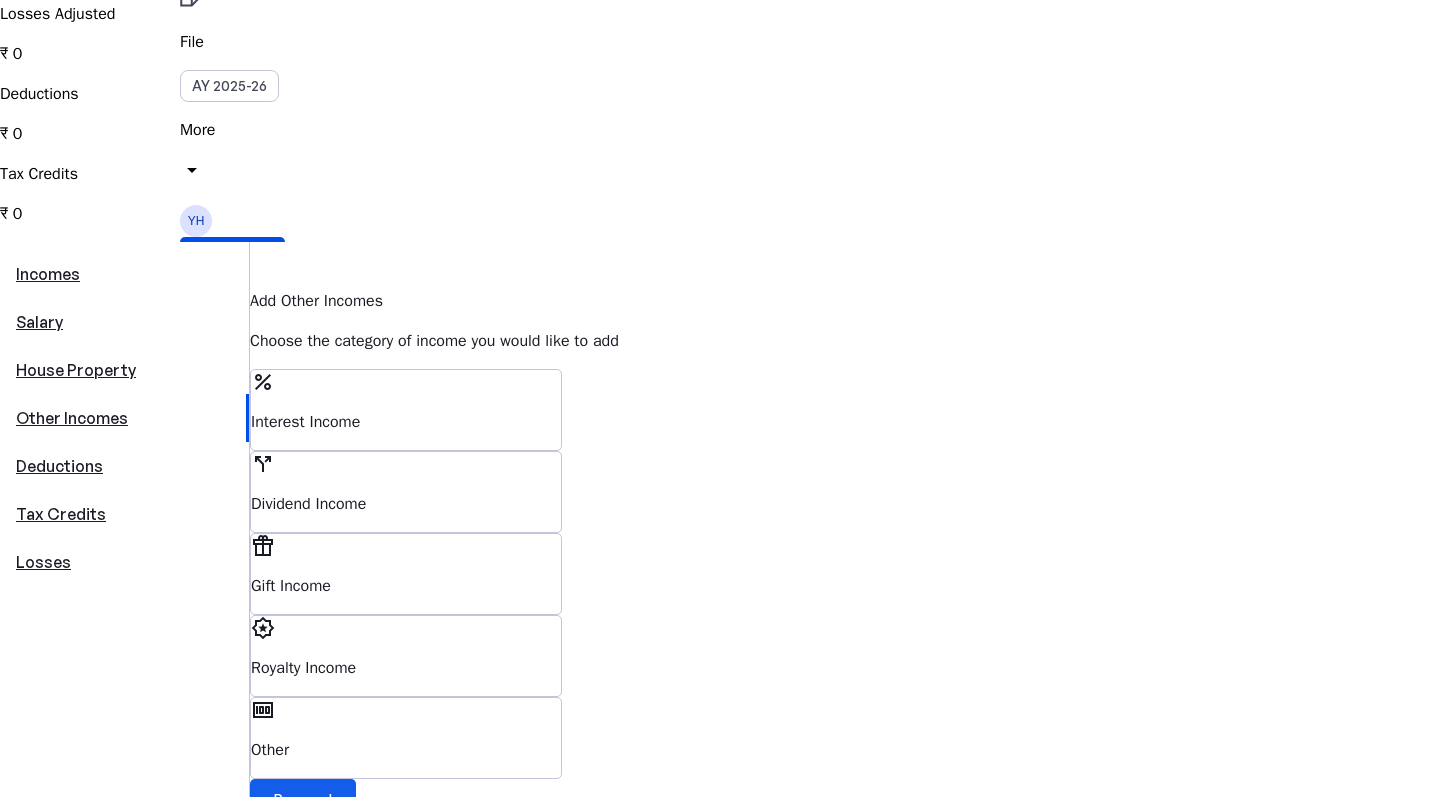 click on "Proceed" at bounding box center (303, 799) 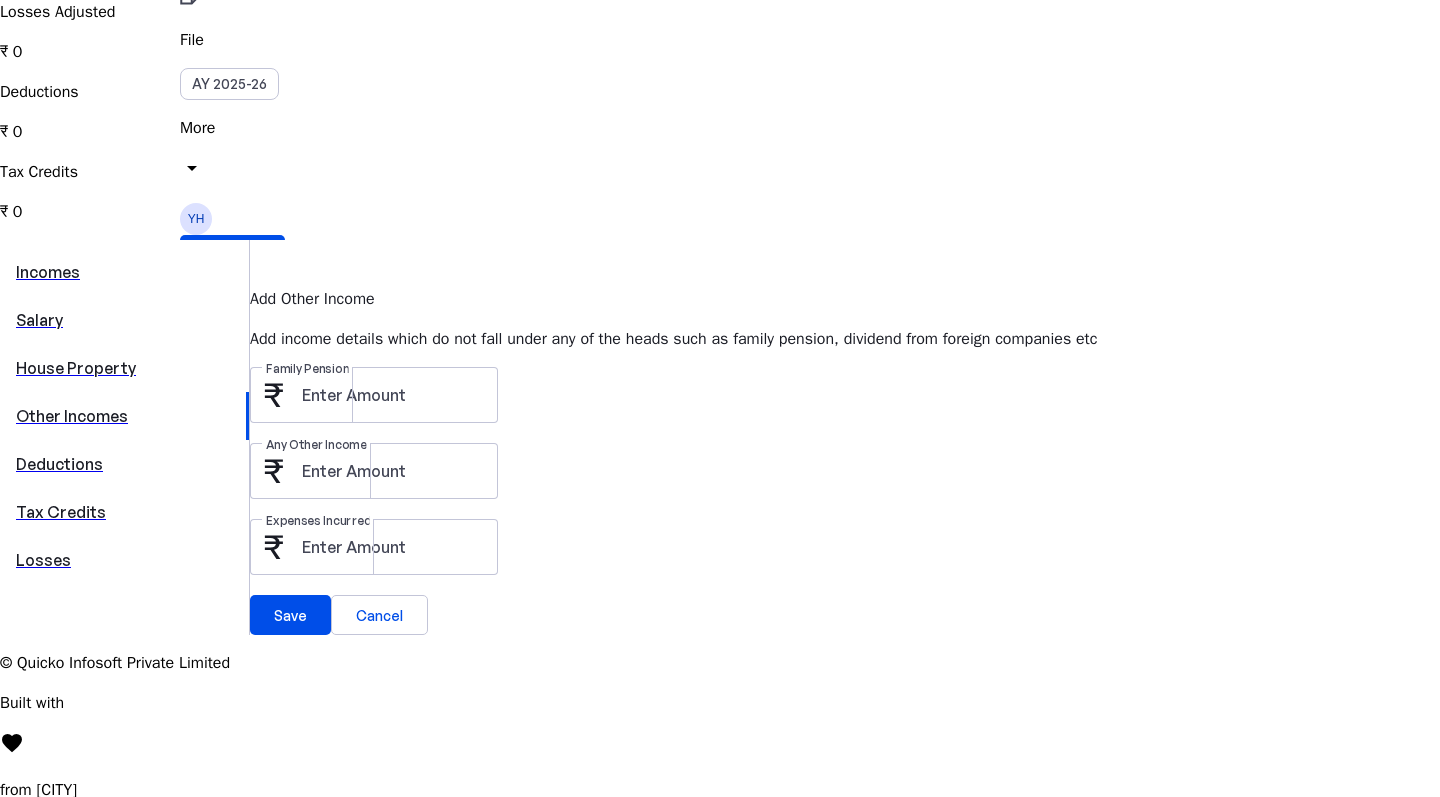 scroll, scrollTop: 310, scrollLeft: 0, axis: vertical 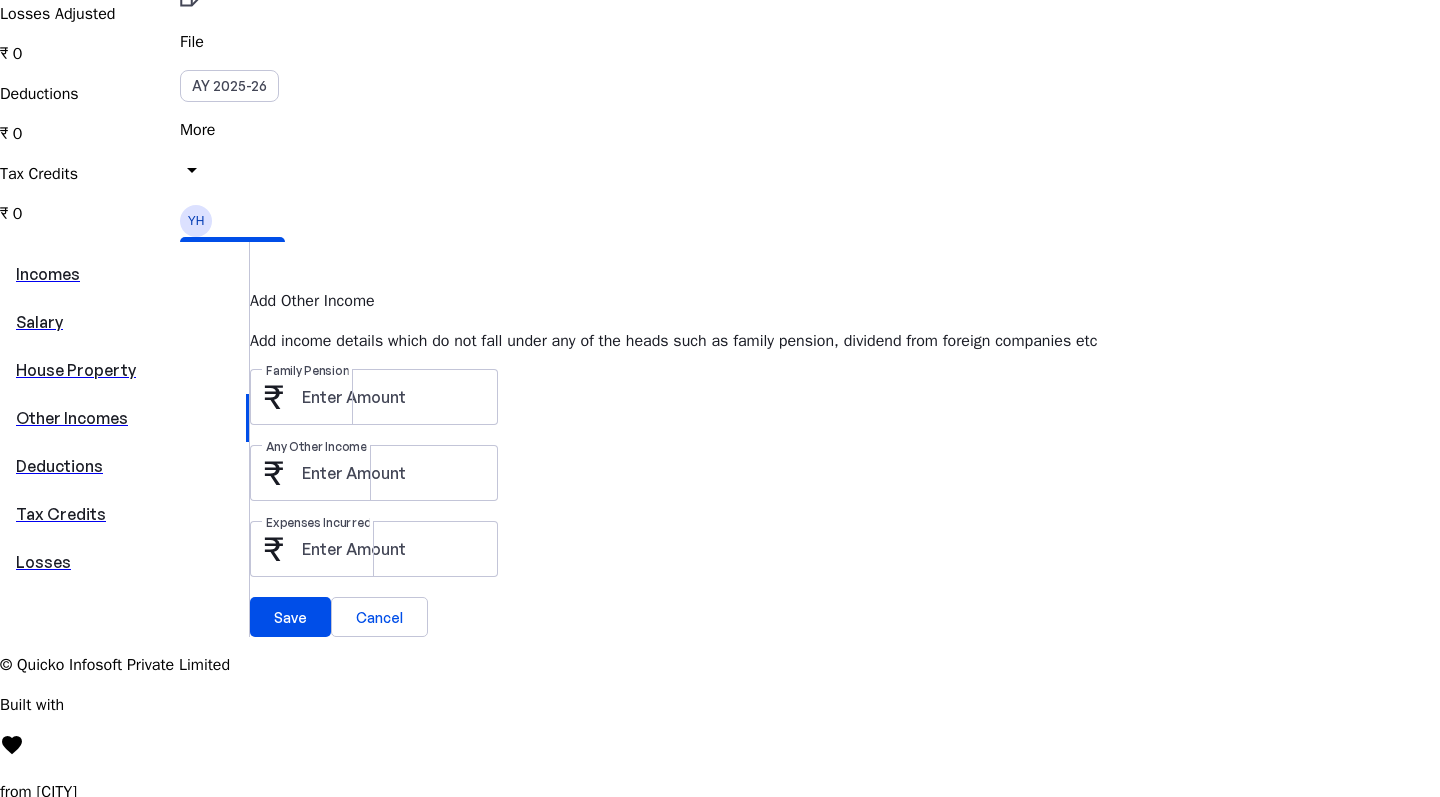 click on "Deductions" at bounding box center (124, 466) 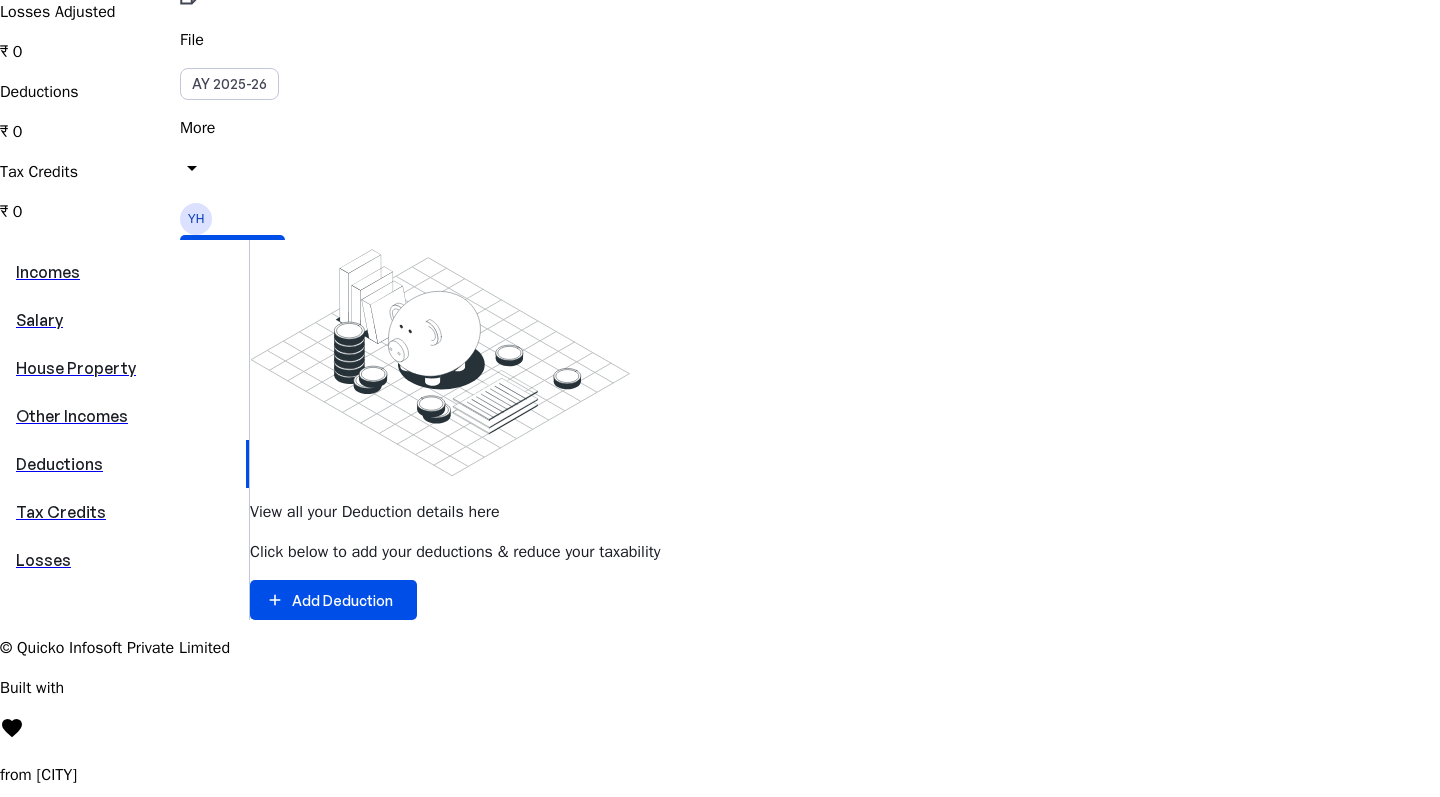 scroll, scrollTop: 310, scrollLeft: 0, axis: vertical 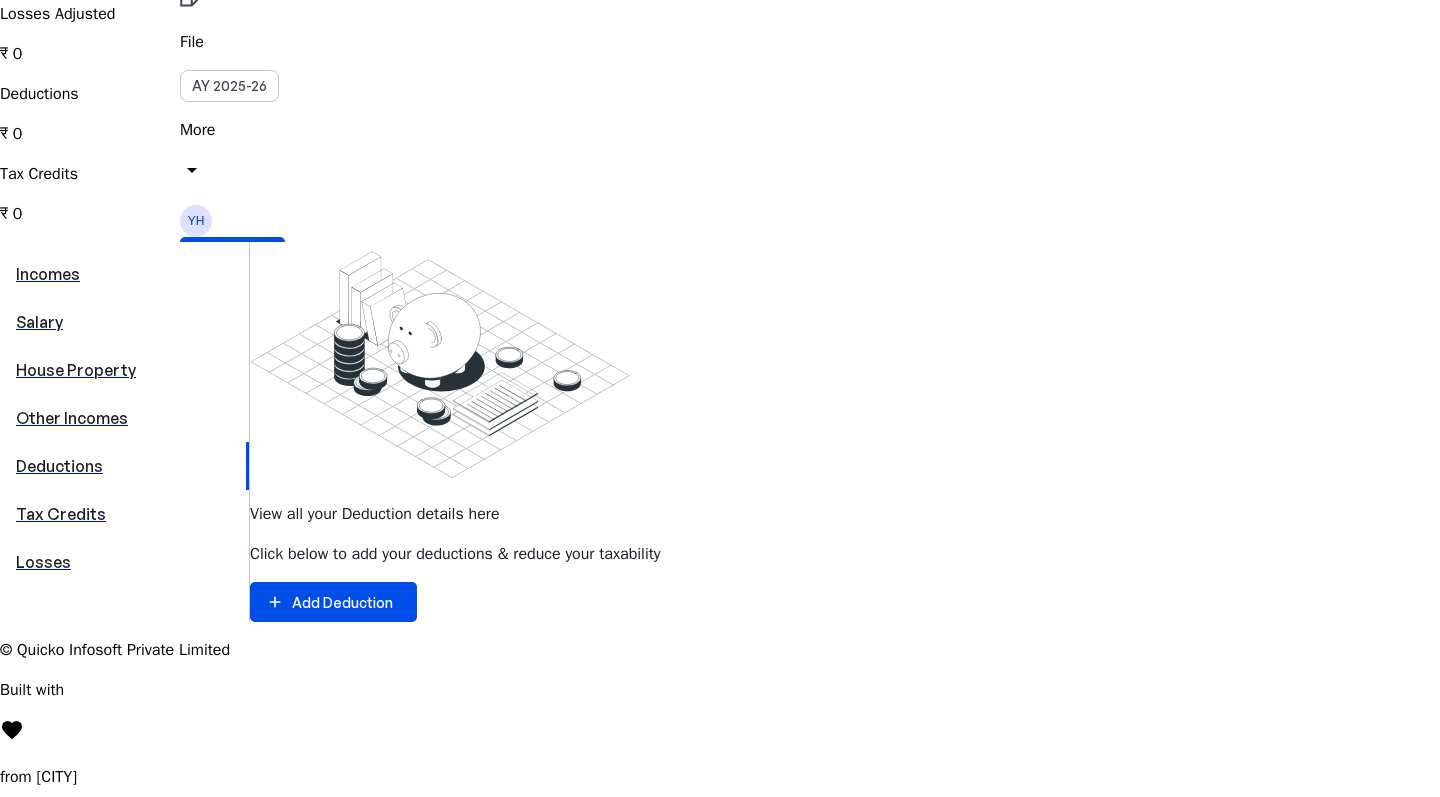 click on "Tax Credits" at bounding box center (124, 514) 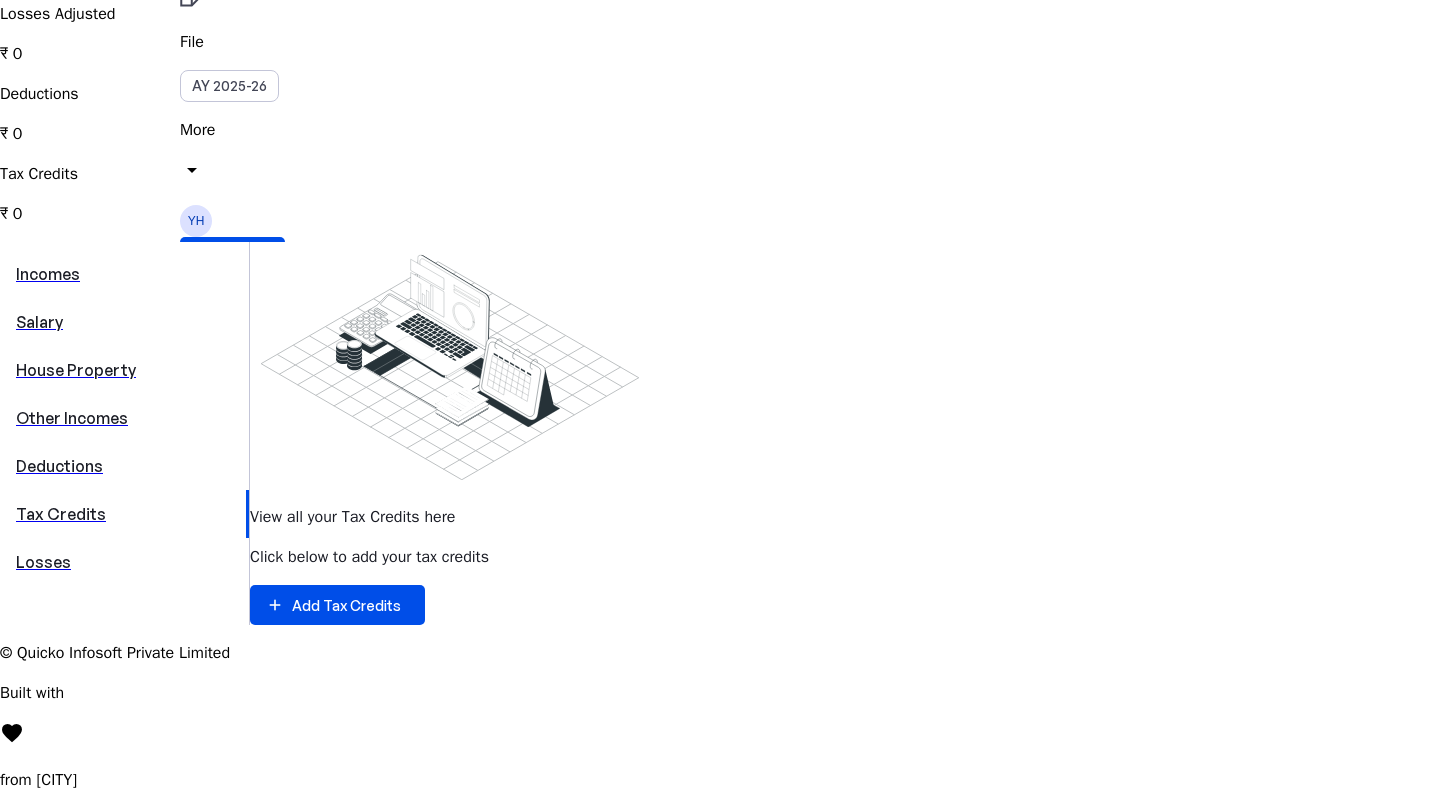 scroll, scrollTop: 0, scrollLeft: 0, axis: both 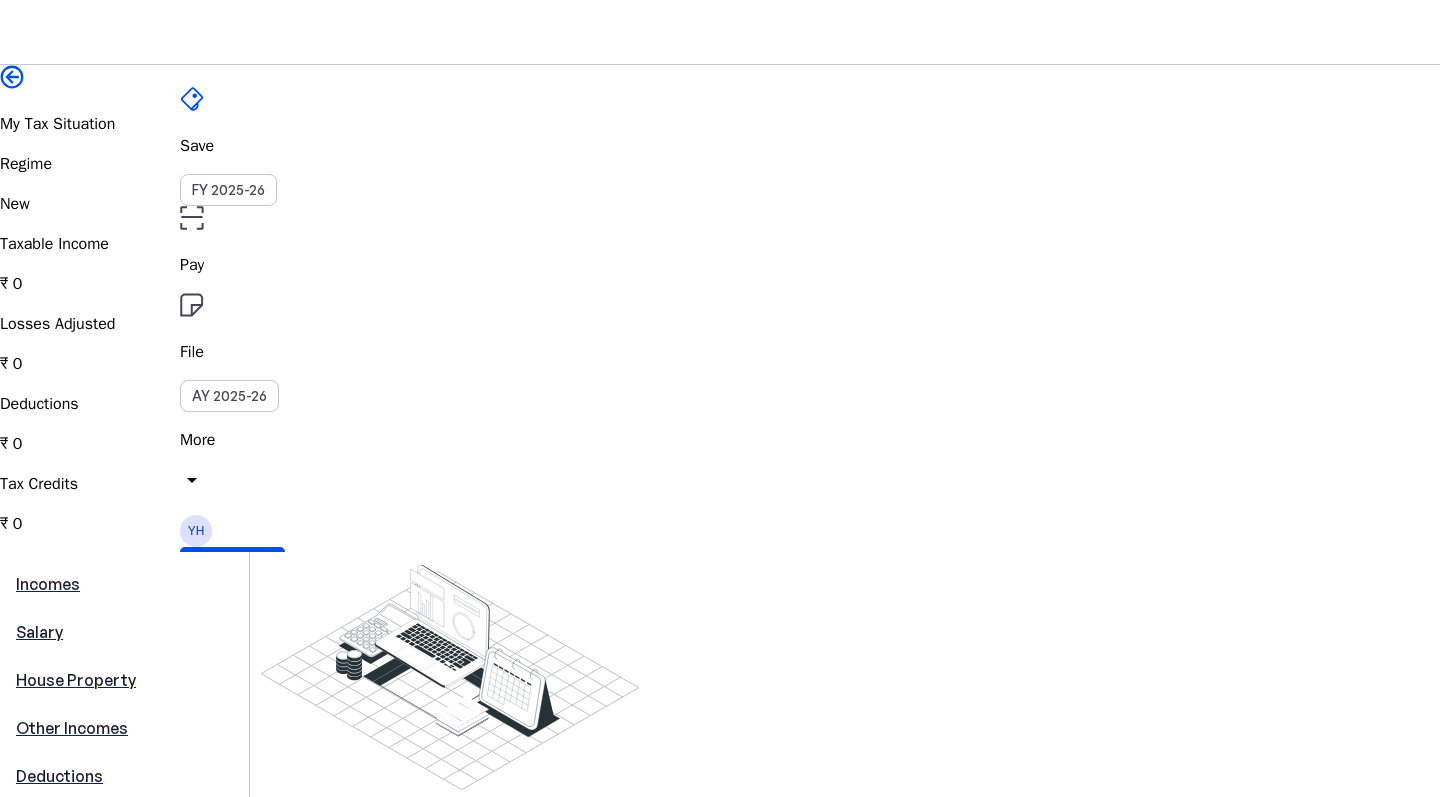 click on "Incomes" at bounding box center [124, 584] 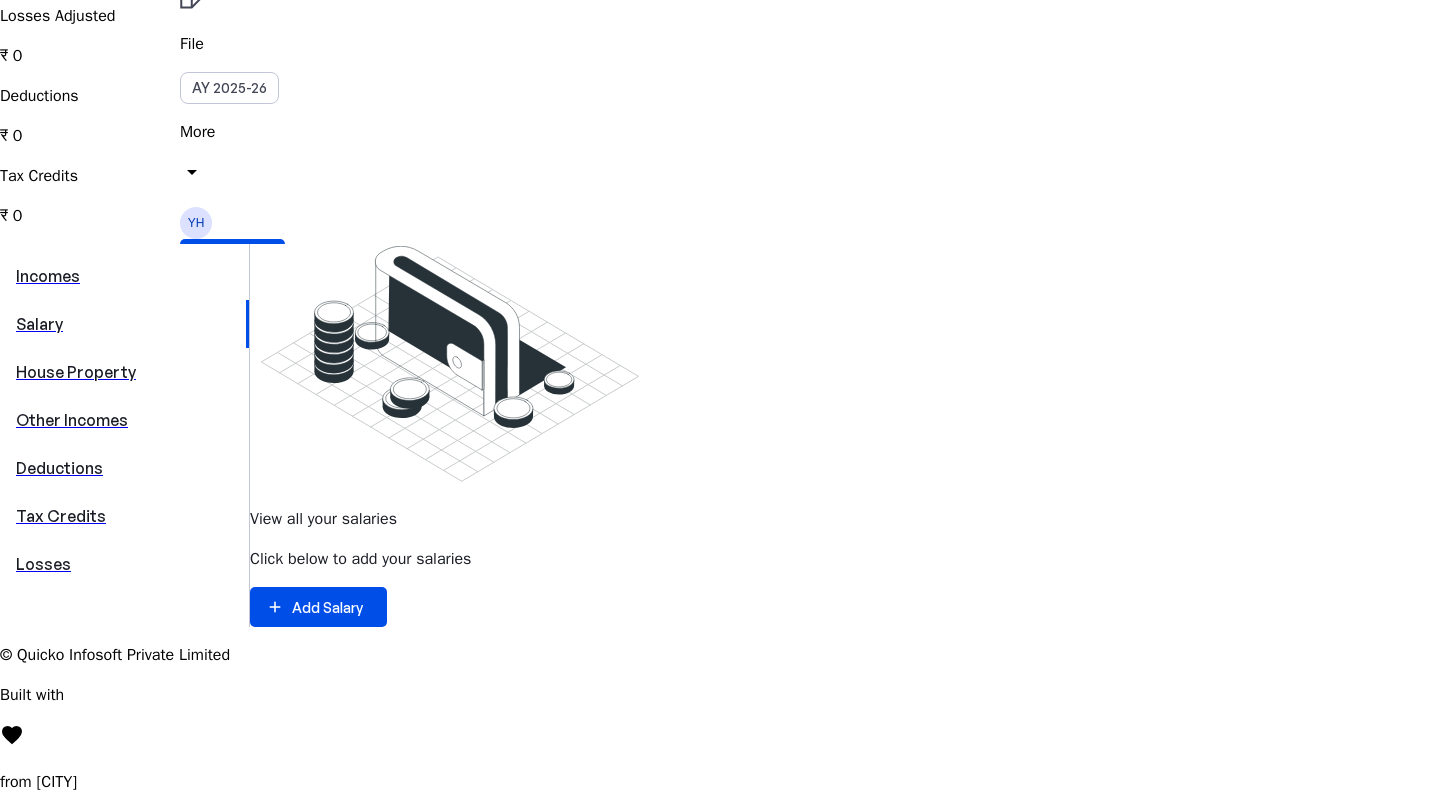 scroll, scrollTop: 310, scrollLeft: 0, axis: vertical 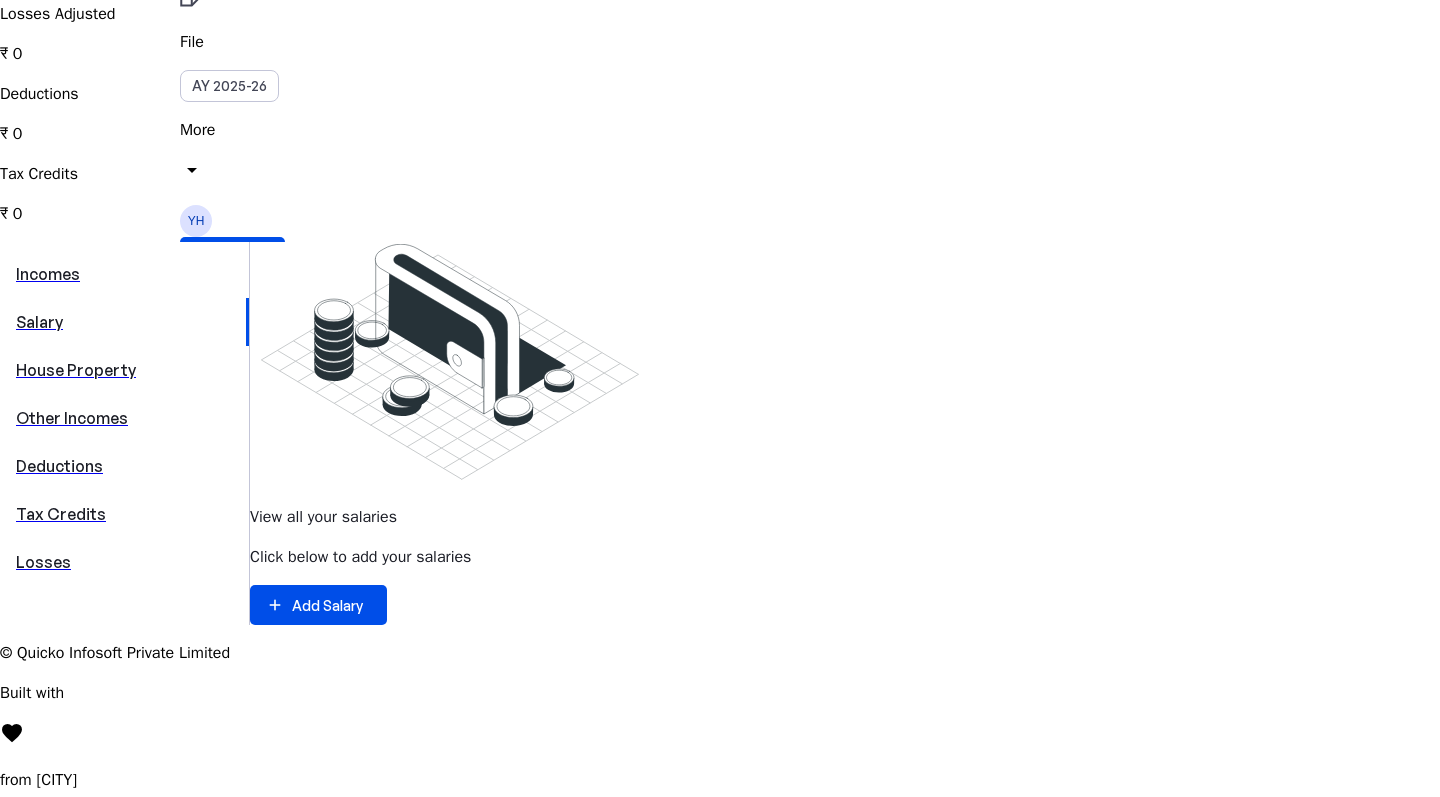 click on "Other Incomes" at bounding box center [124, 418] 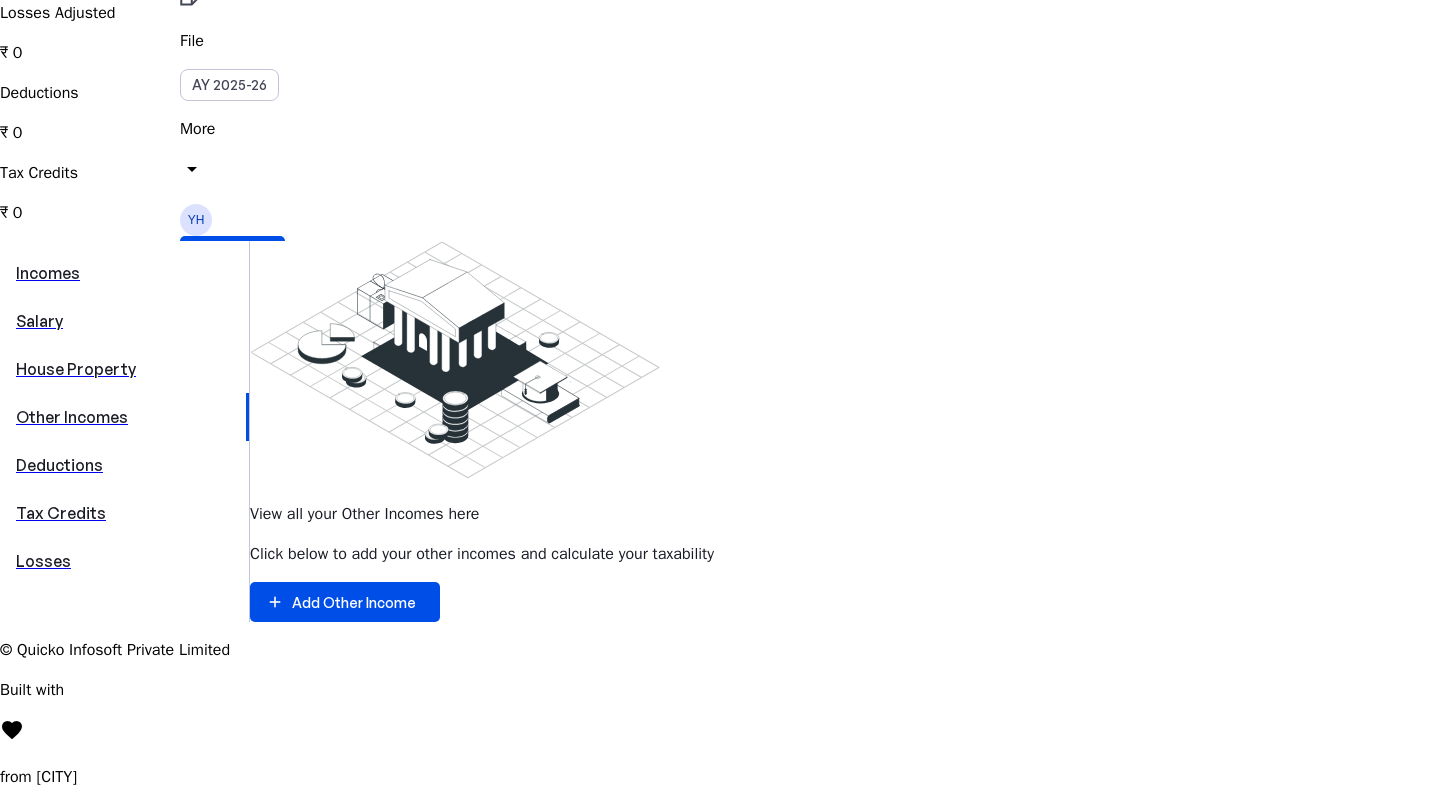 scroll, scrollTop: 310, scrollLeft: 0, axis: vertical 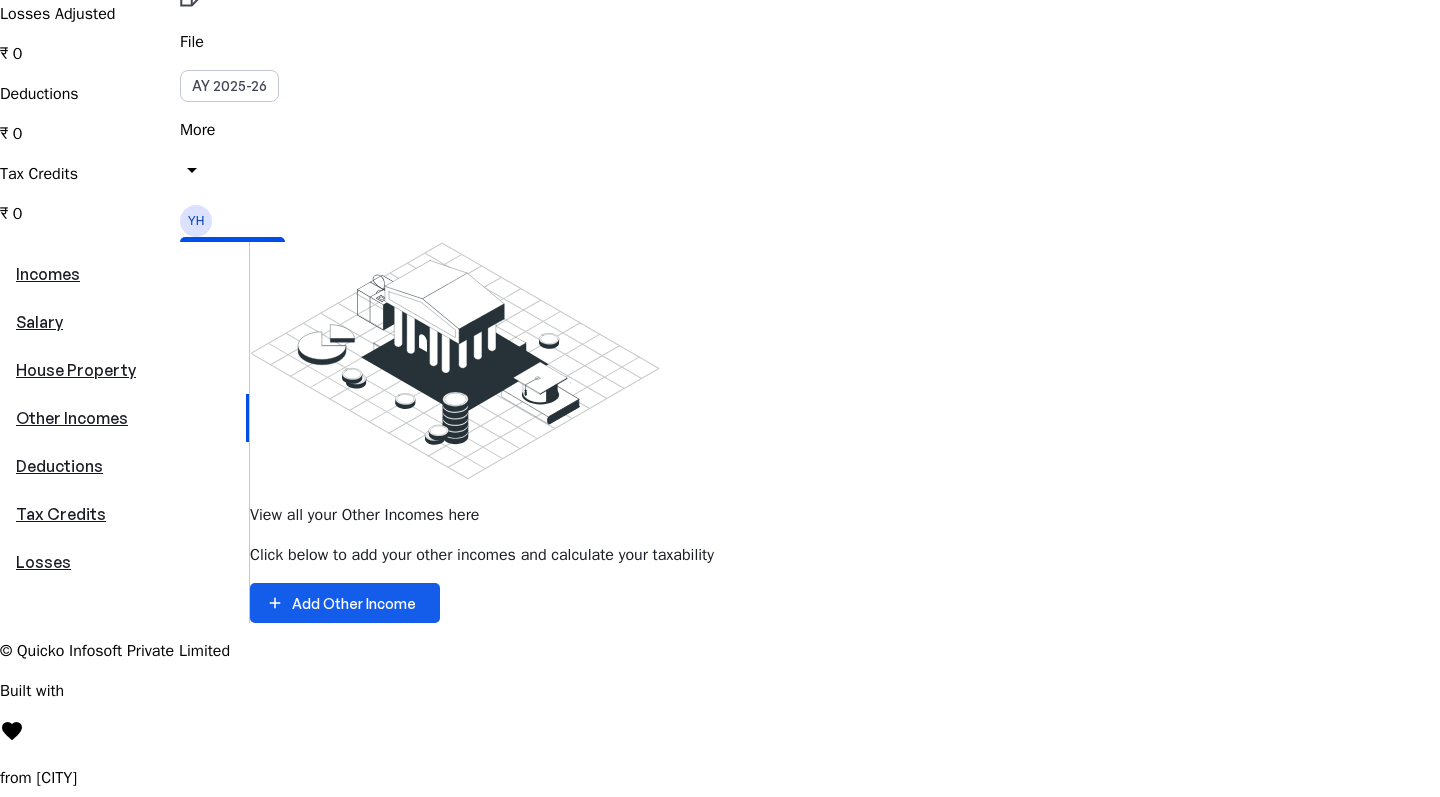 click on "Add Other Income" at bounding box center (354, 603) 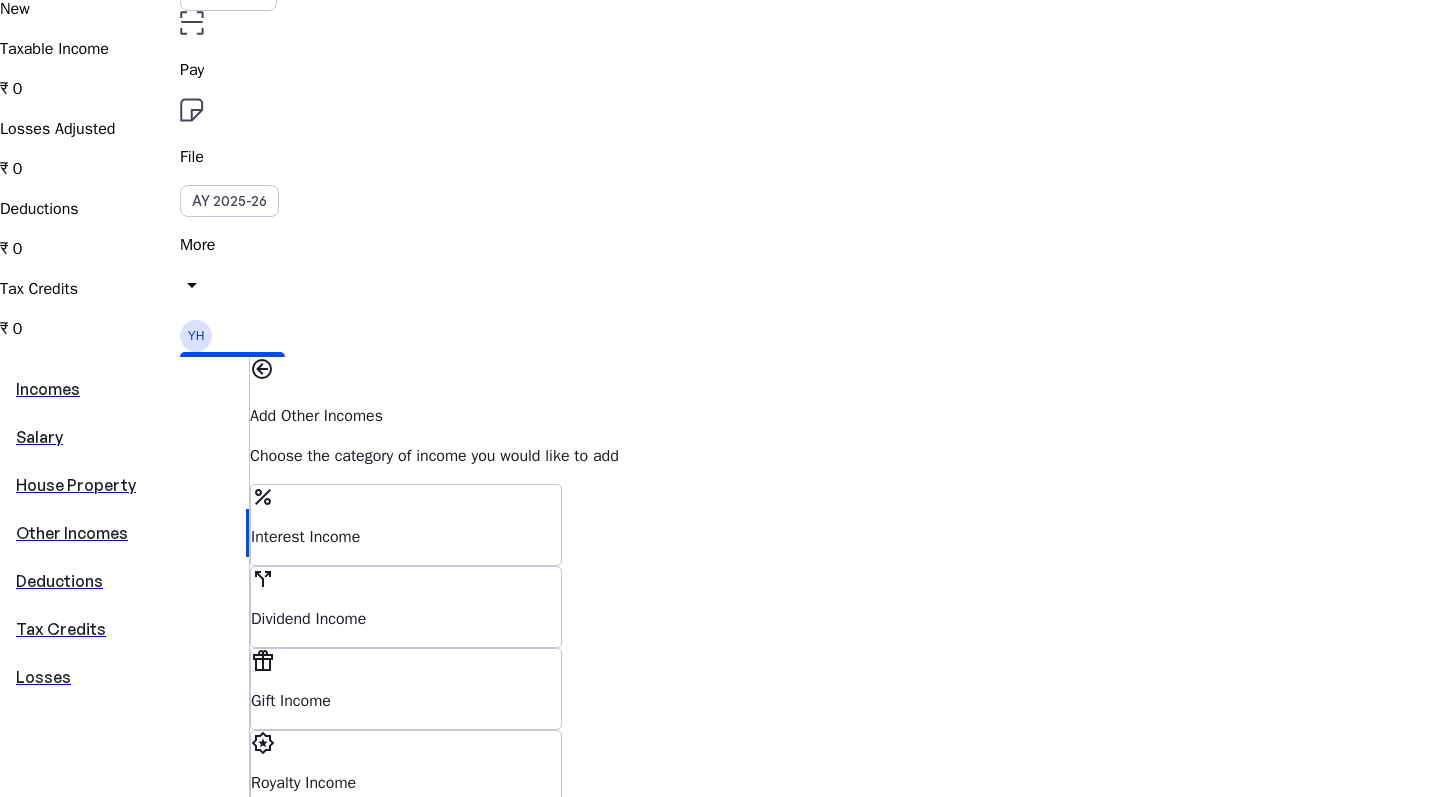 scroll, scrollTop: 197, scrollLeft: 0, axis: vertical 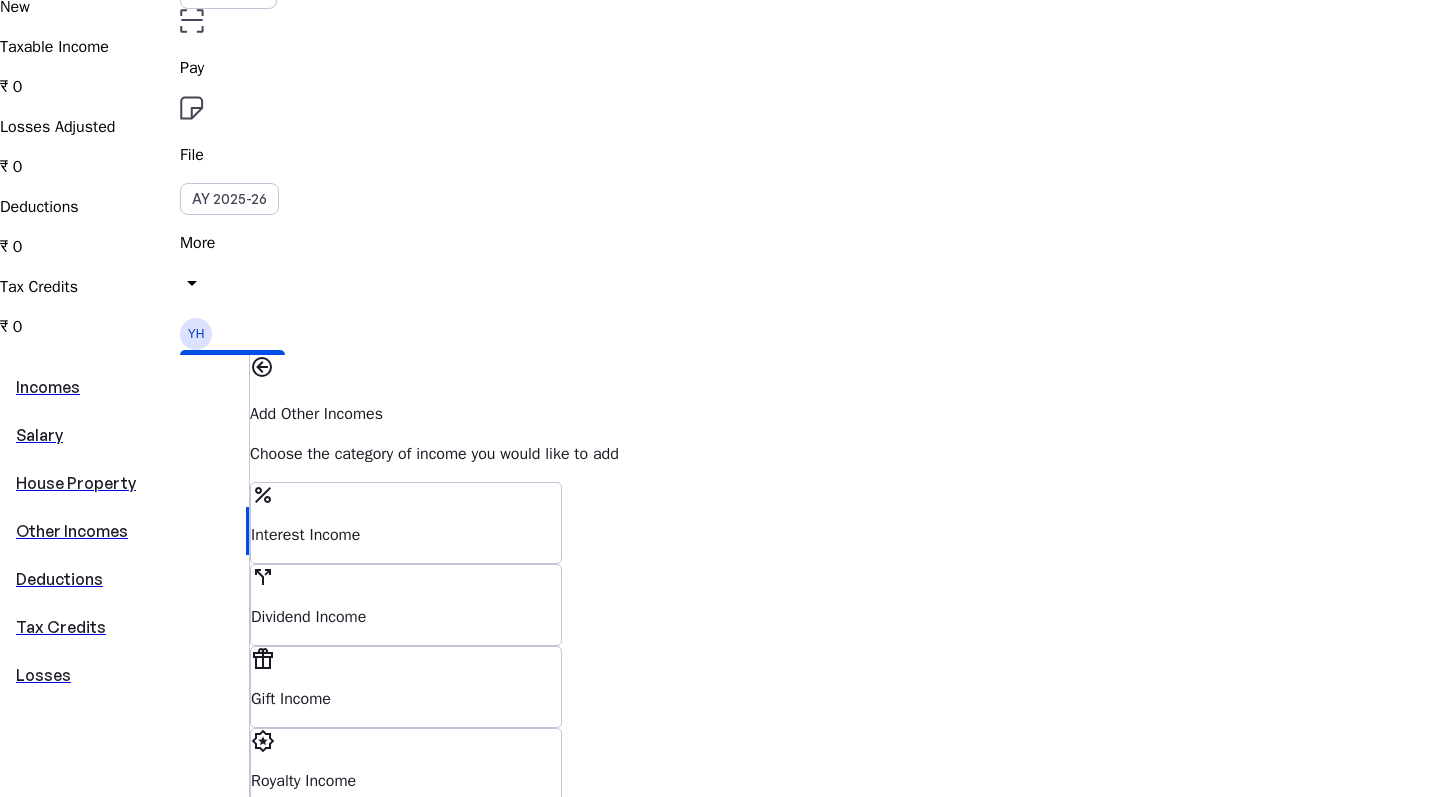 click on "Deductions" at bounding box center (124, 579) 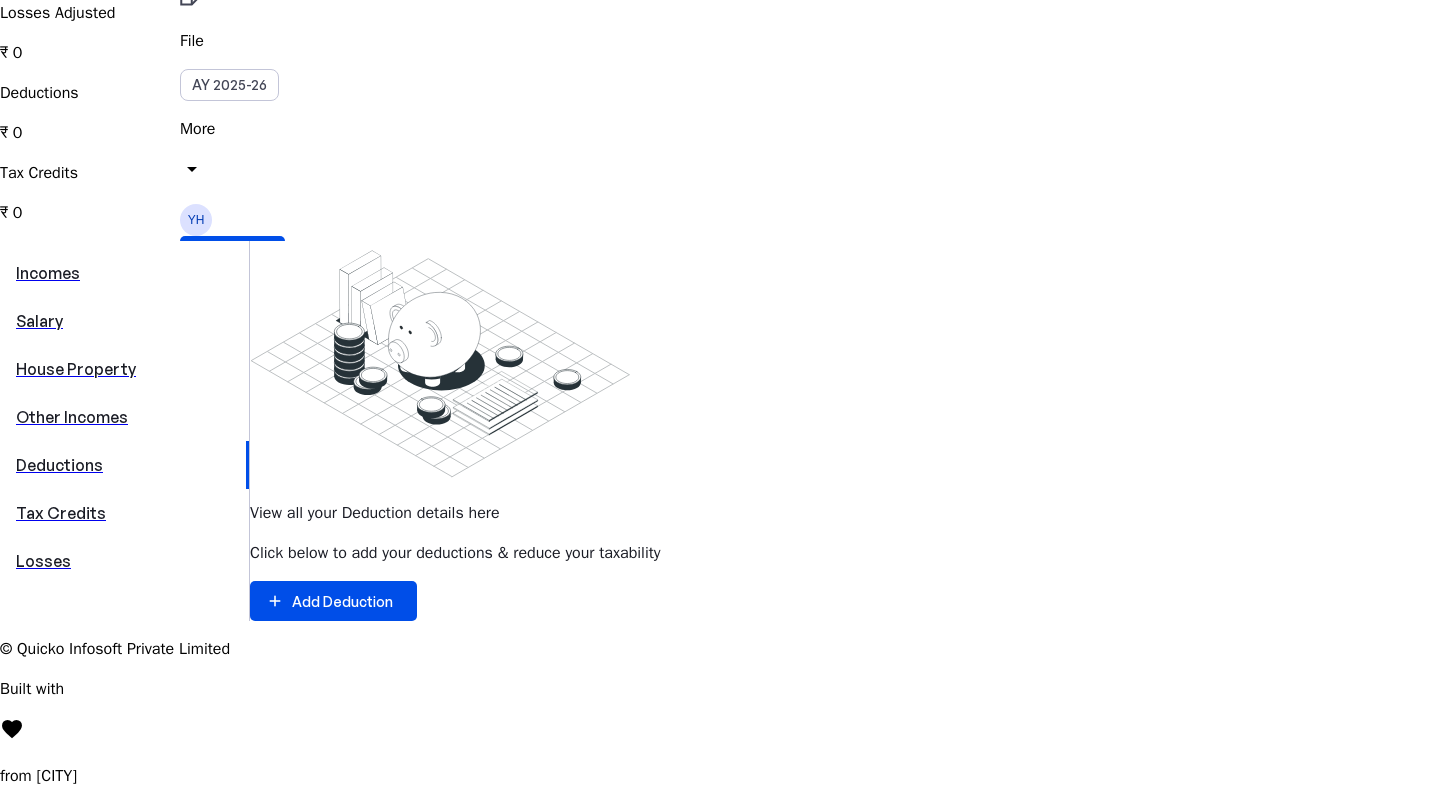 scroll, scrollTop: 310, scrollLeft: 0, axis: vertical 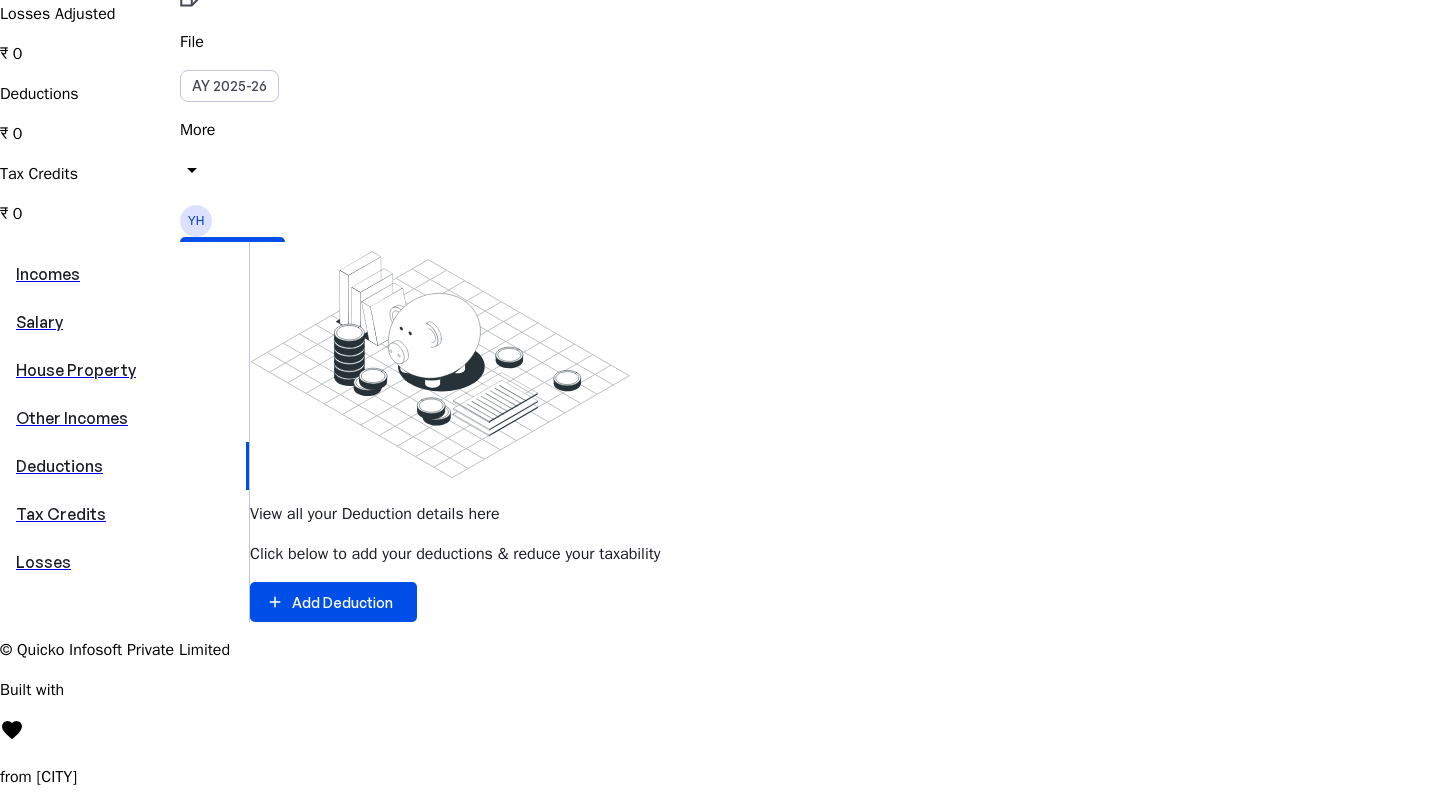 click on "Tax Credits" at bounding box center [124, 514] 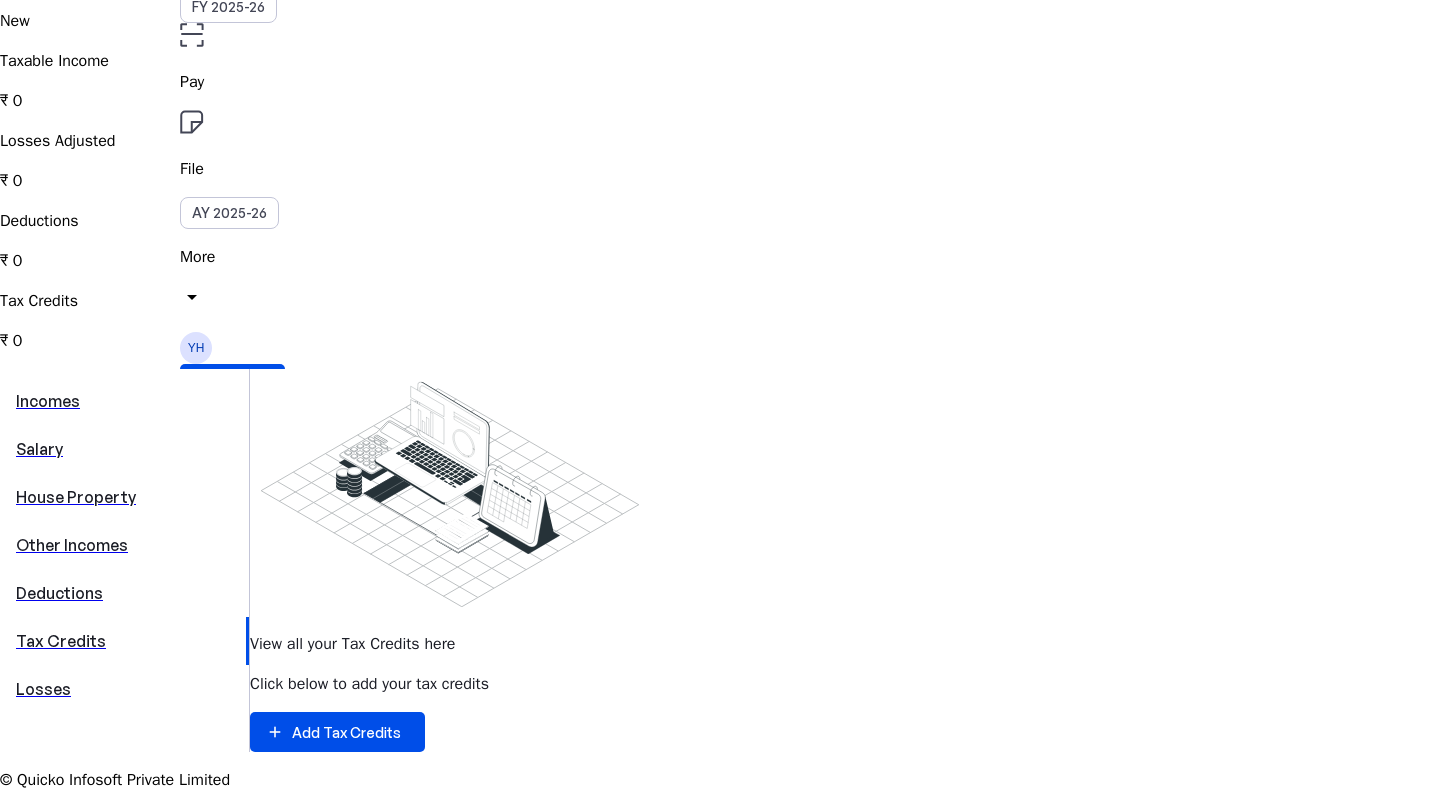 scroll, scrollTop: 237, scrollLeft: 0, axis: vertical 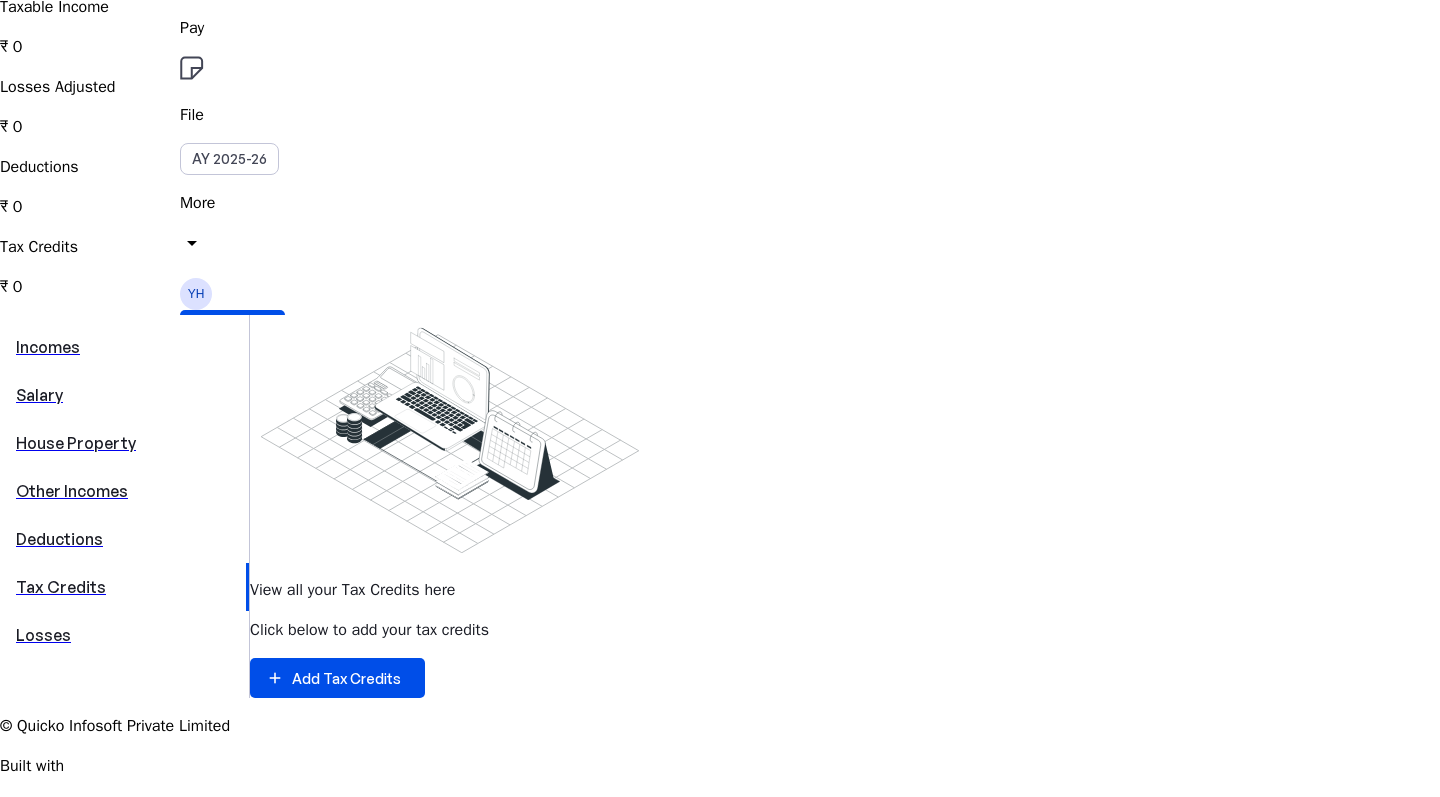 click on "Losses" at bounding box center (124, 635) 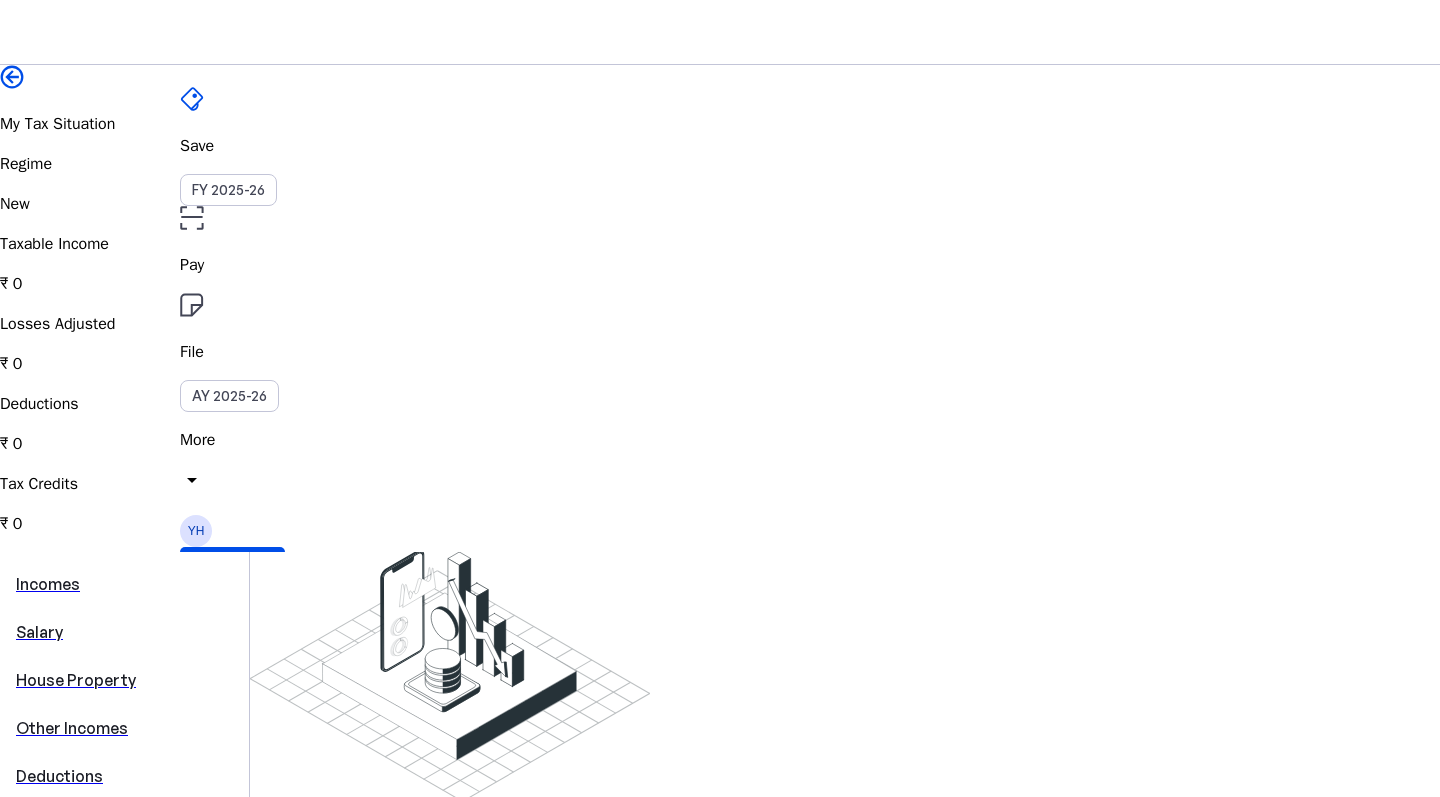 scroll, scrollTop: 0, scrollLeft: 0, axis: both 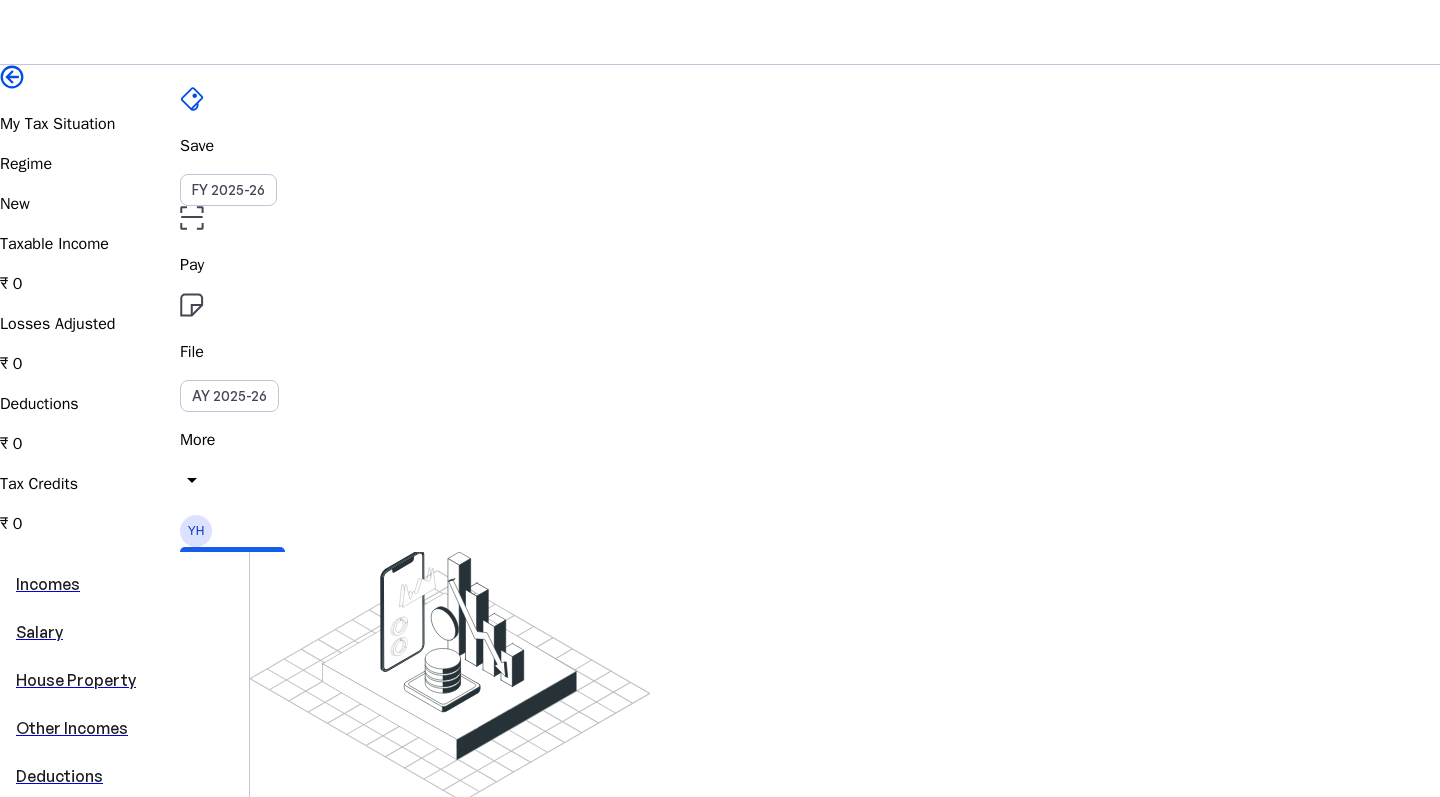 click on "Upgrade" at bounding box center (232, 567) 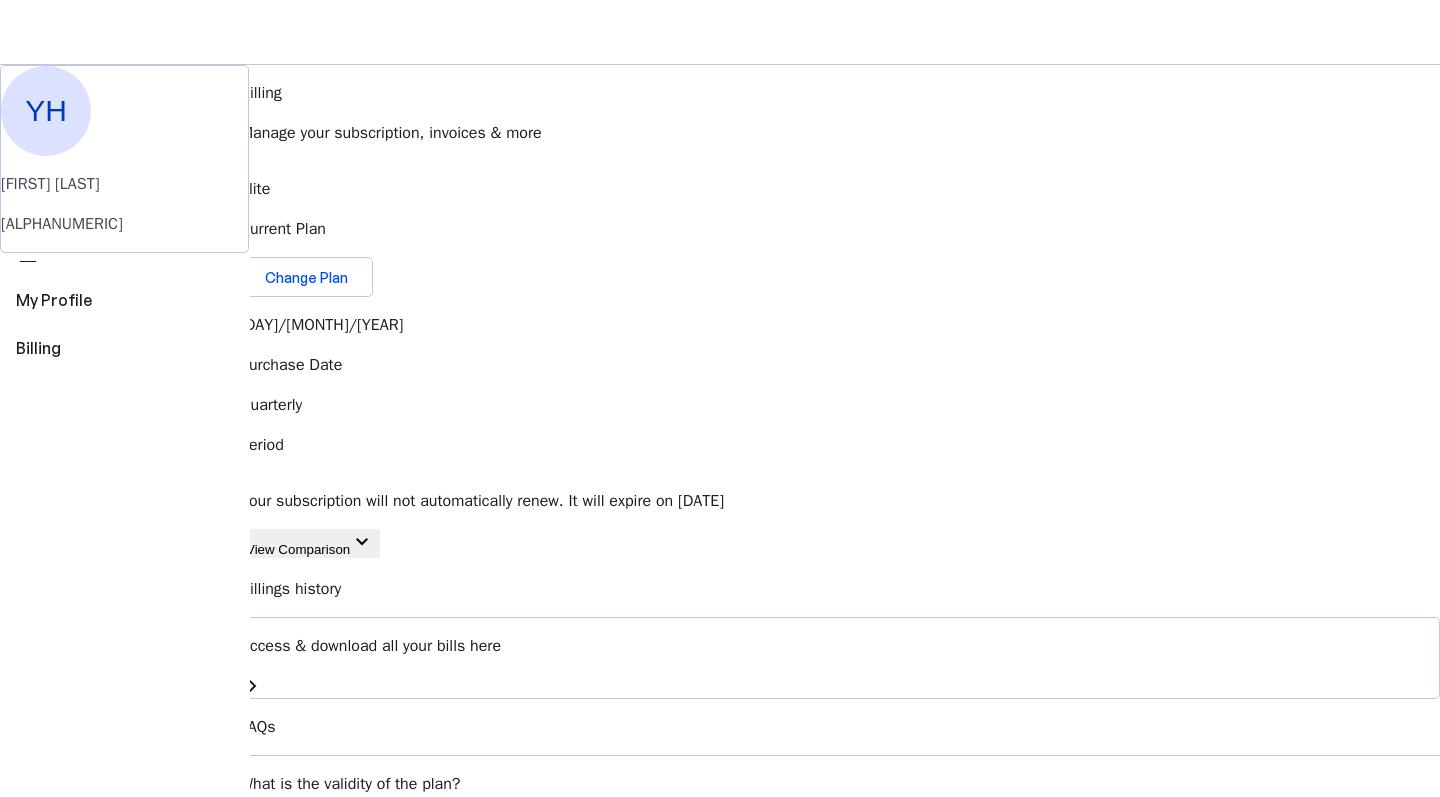 scroll, scrollTop: 0, scrollLeft: 0, axis: both 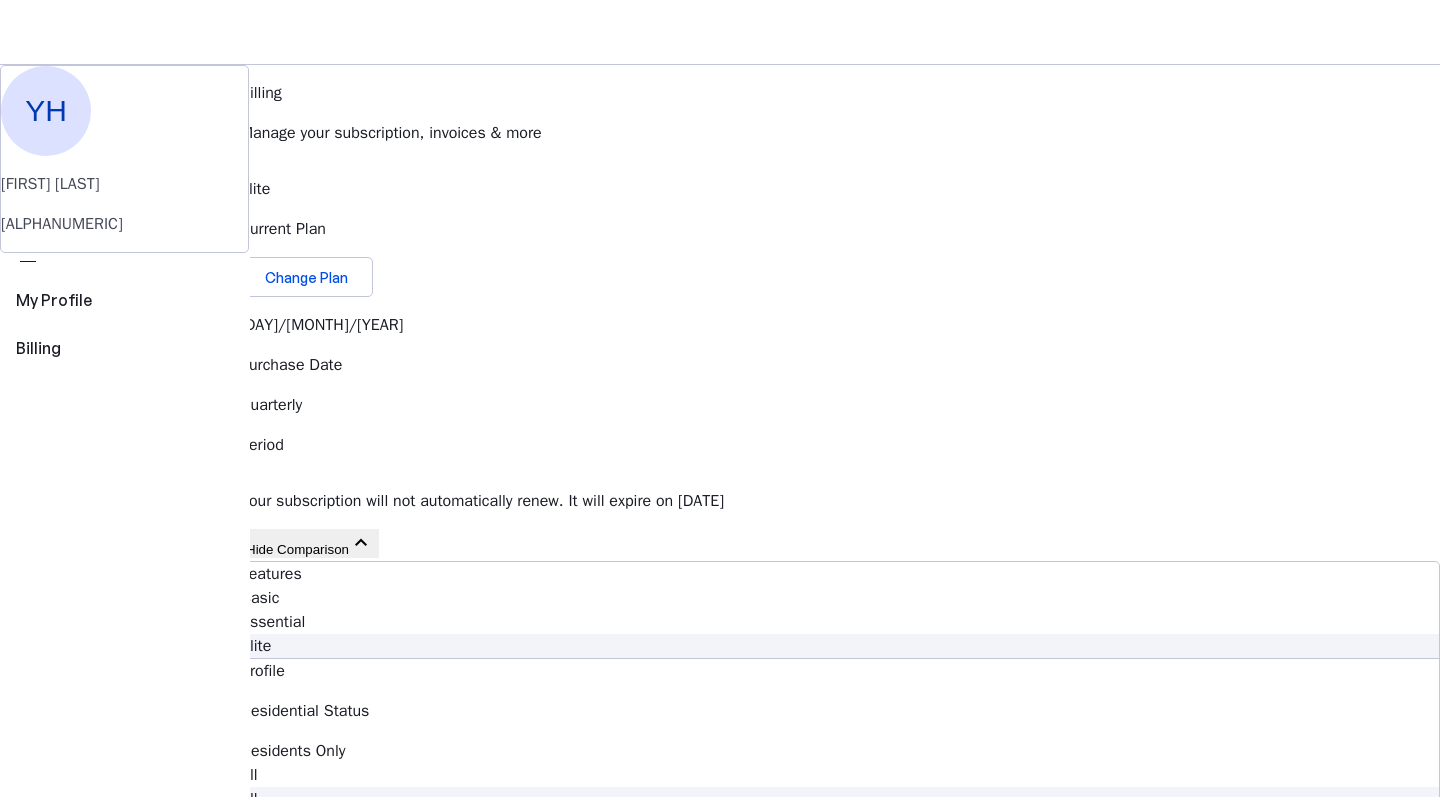 click on "Save" at bounding box center (720, 146) 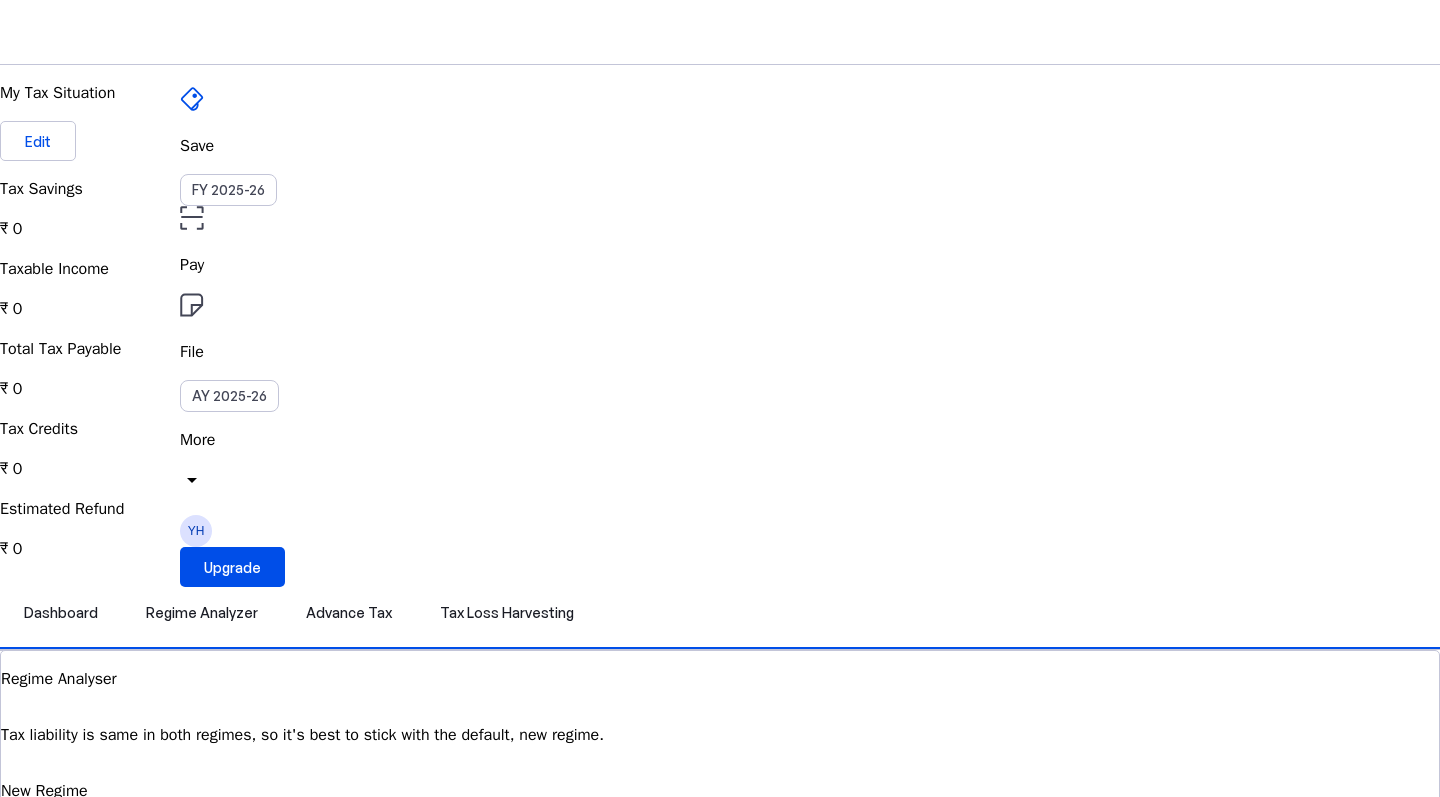 scroll, scrollTop: 0, scrollLeft: 0, axis: both 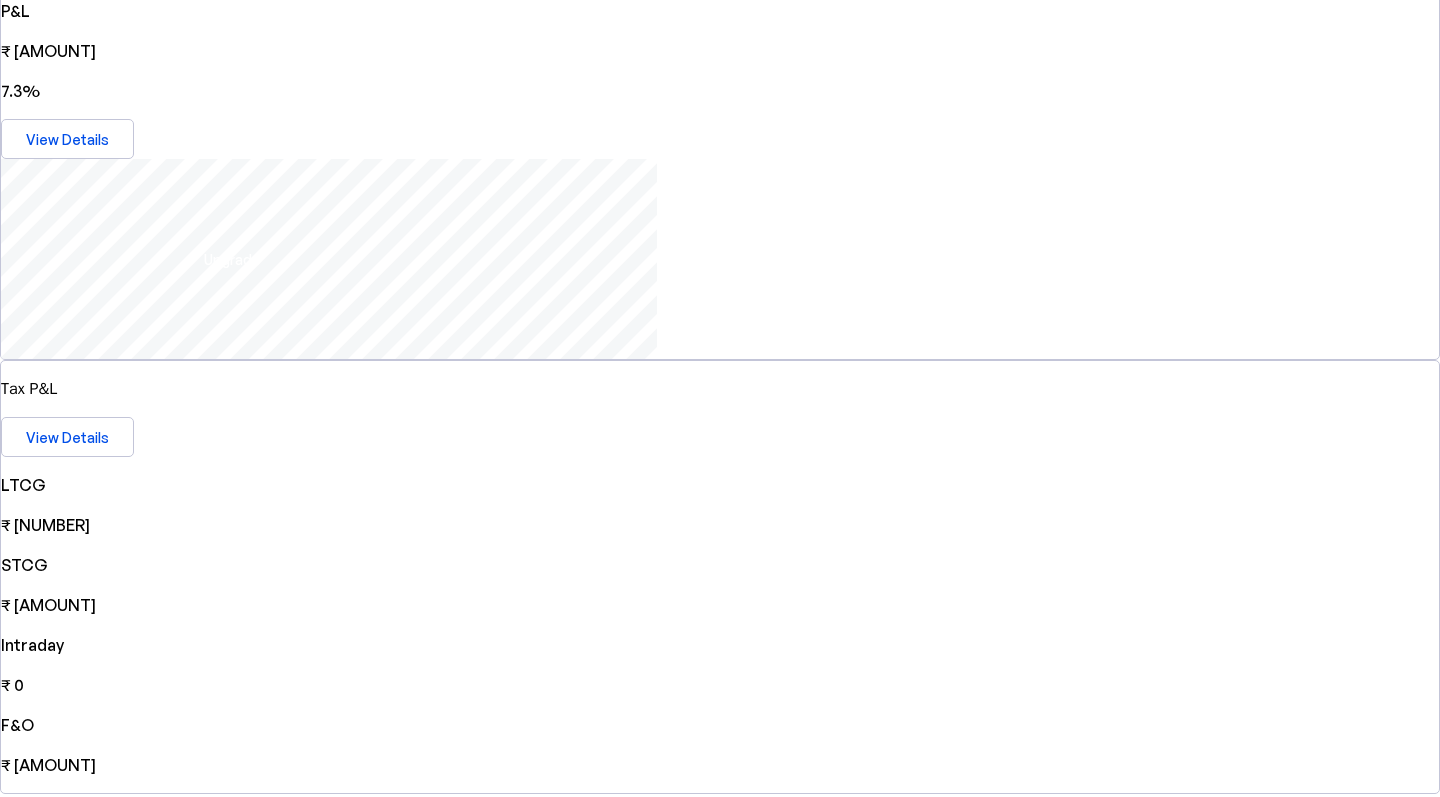 click on "Connect Account" at bounding box center (729, 2245) 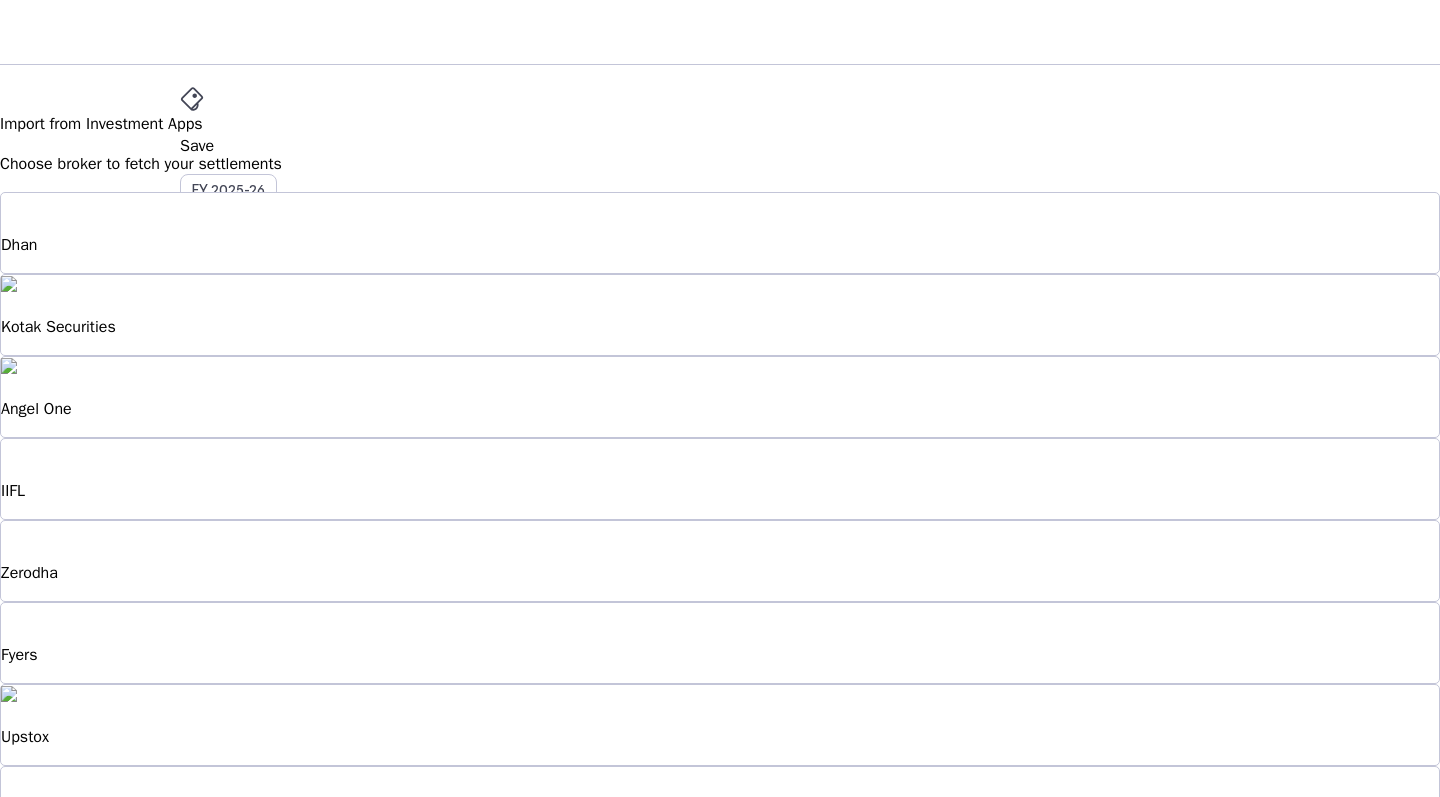 click on "Zerodha" at bounding box center (720, 561) 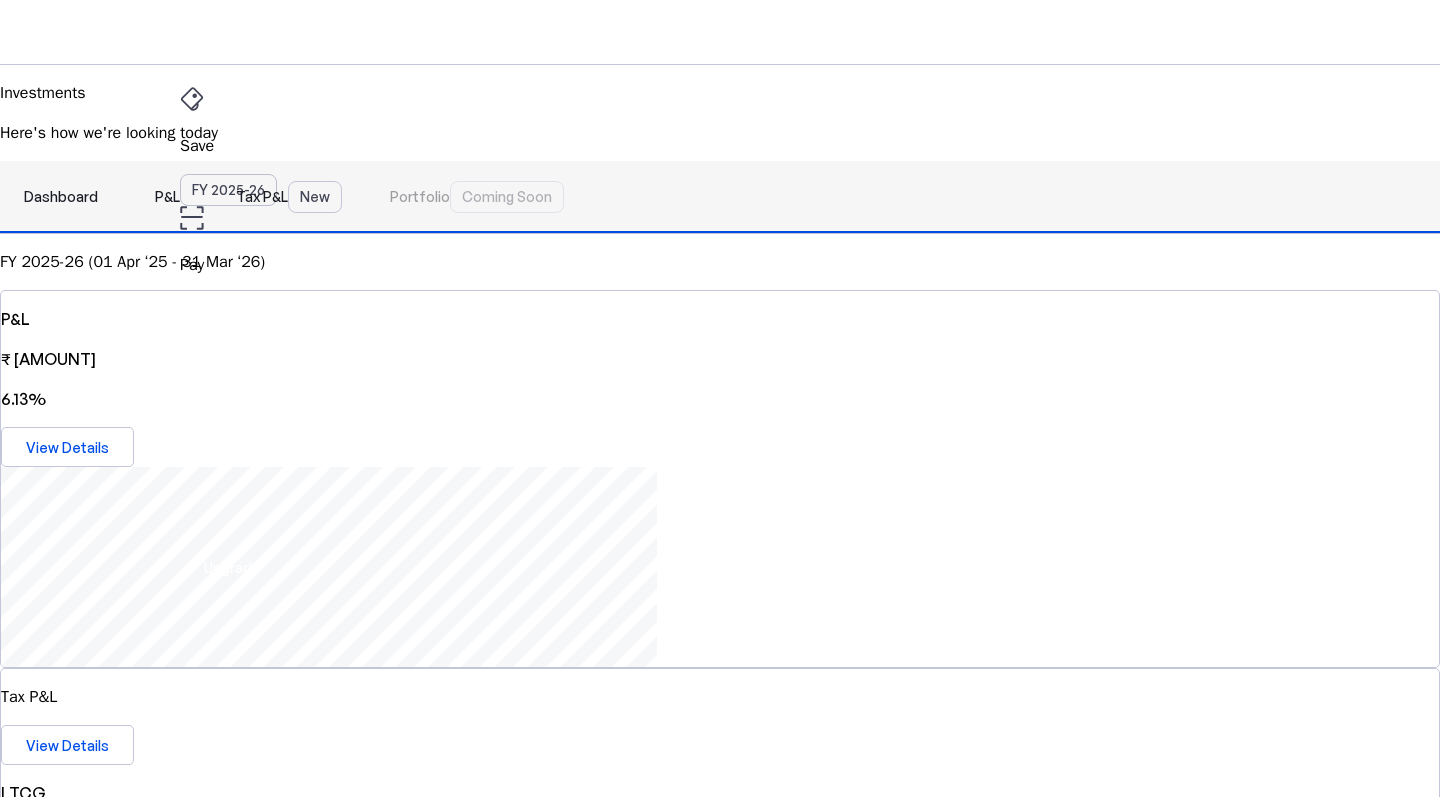 scroll, scrollTop: 0, scrollLeft: 0, axis: both 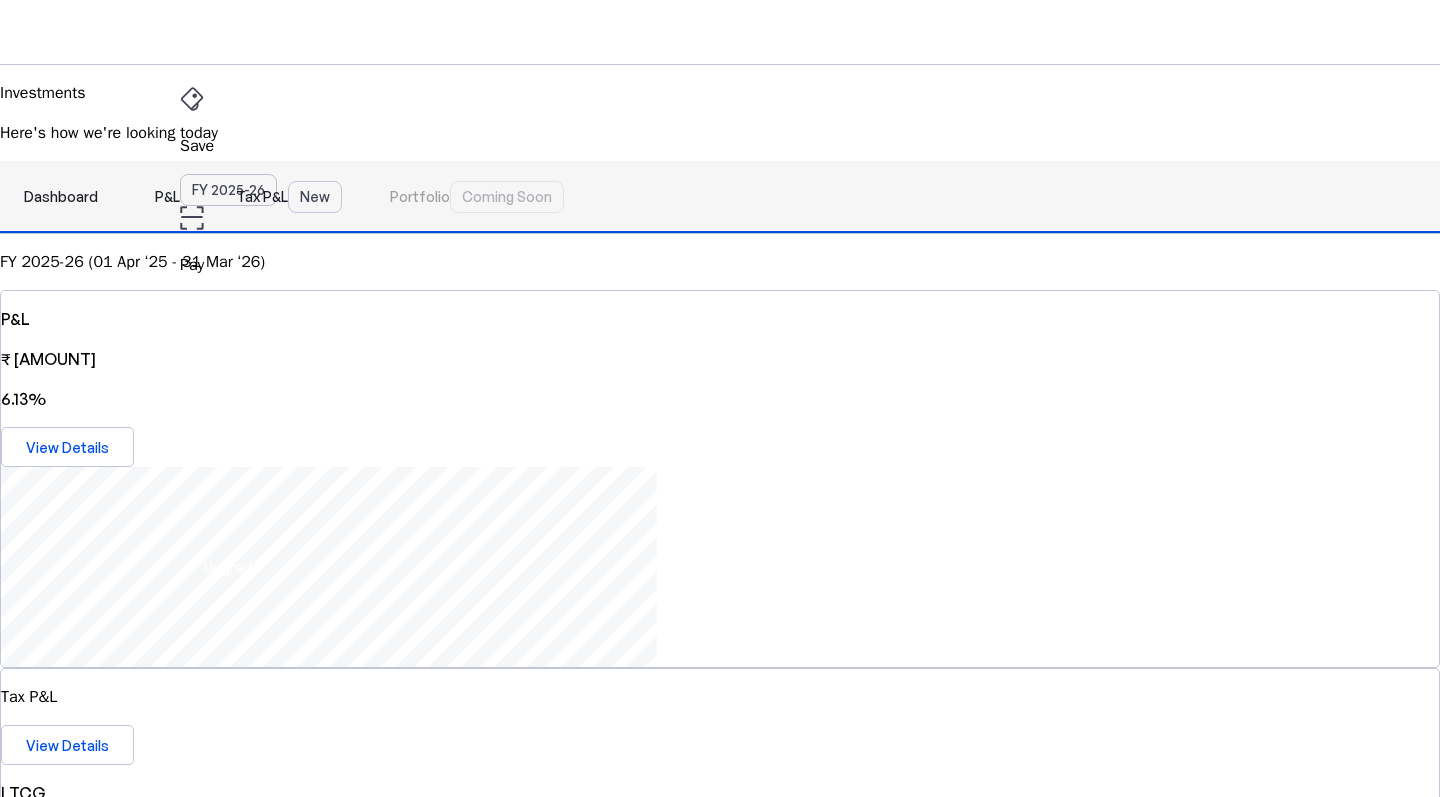 click on "P&L" at bounding box center [167, 197] 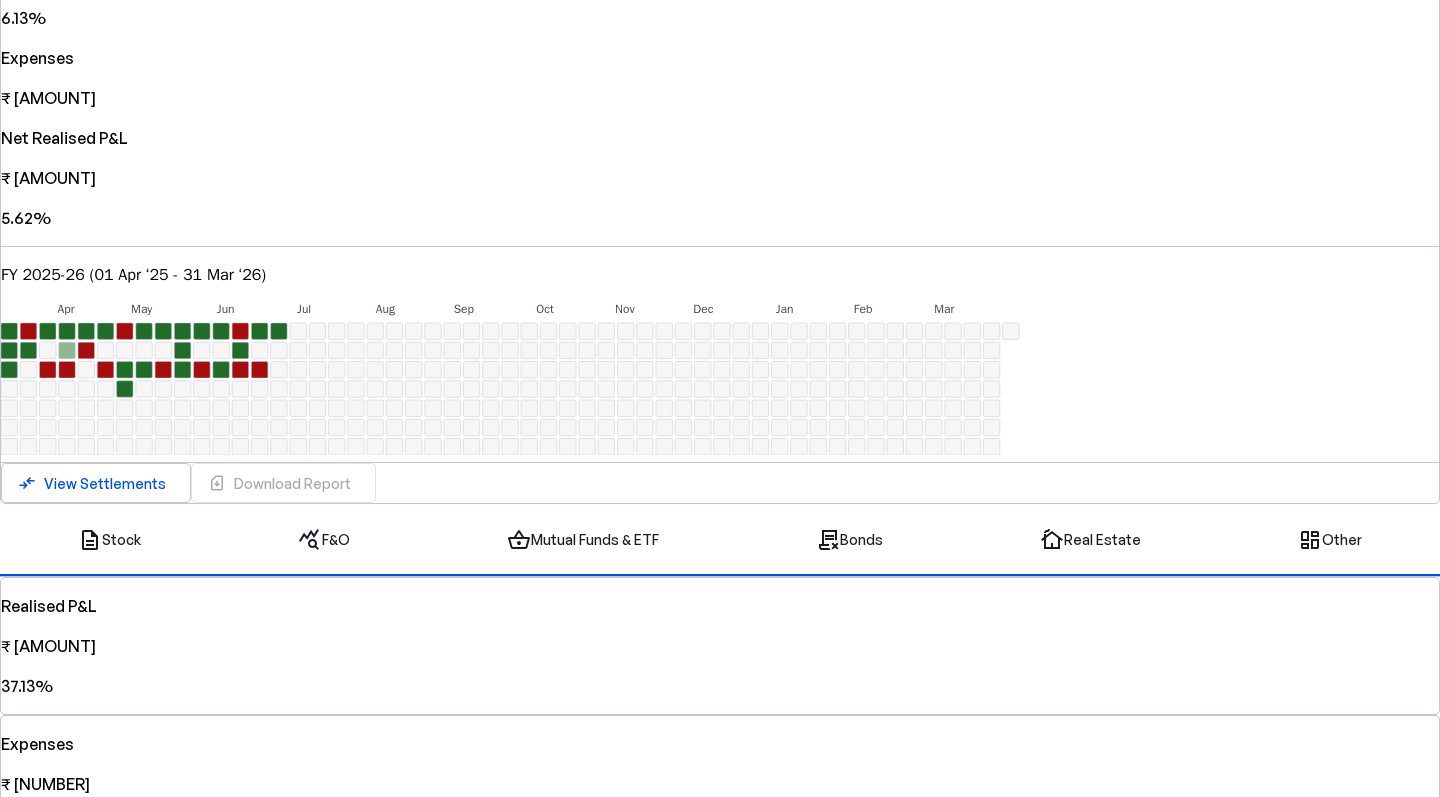 scroll, scrollTop: 517, scrollLeft: 0, axis: vertical 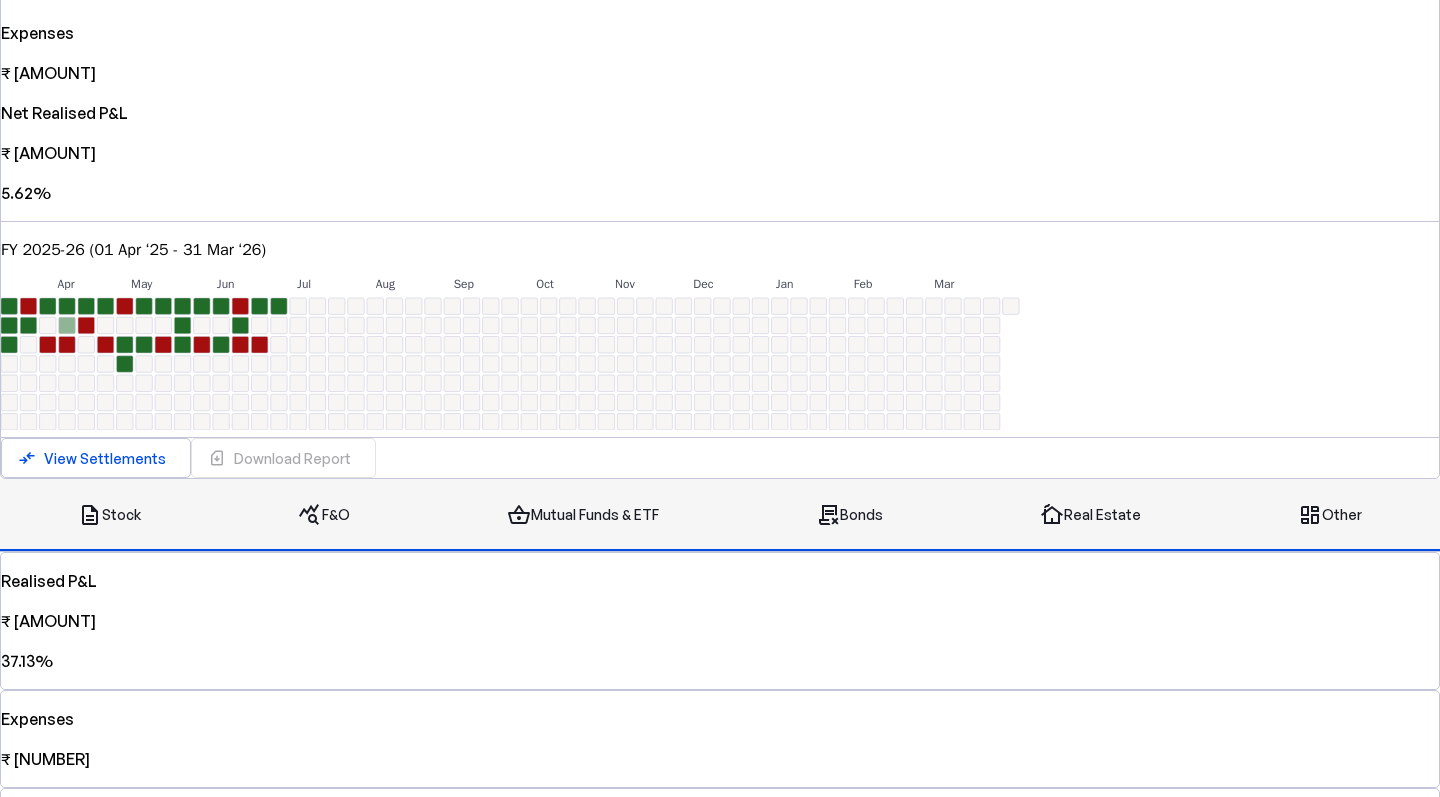 click on "query_stats  F&O" at bounding box center [324, 515] 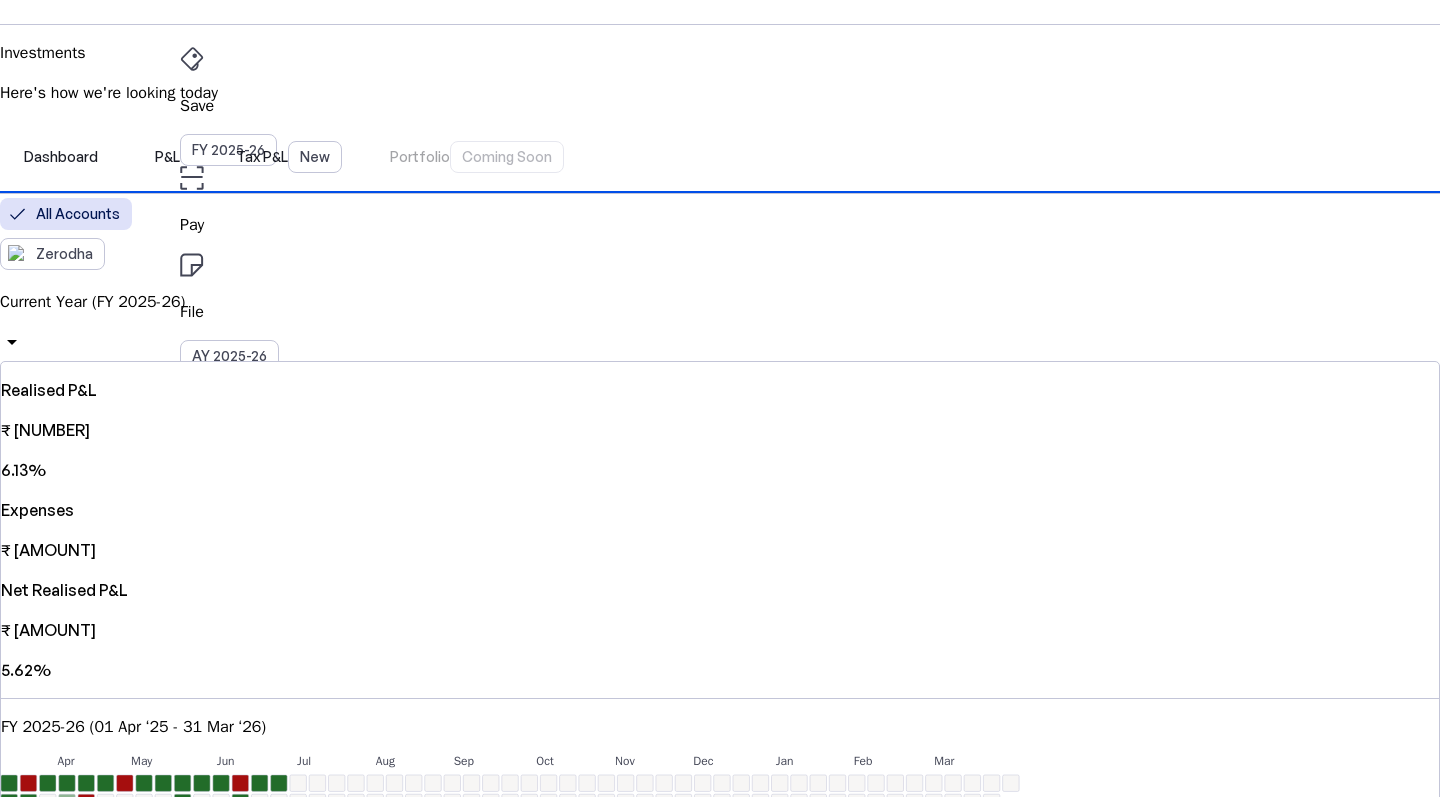 scroll, scrollTop: 26, scrollLeft: 0, axis: vertical 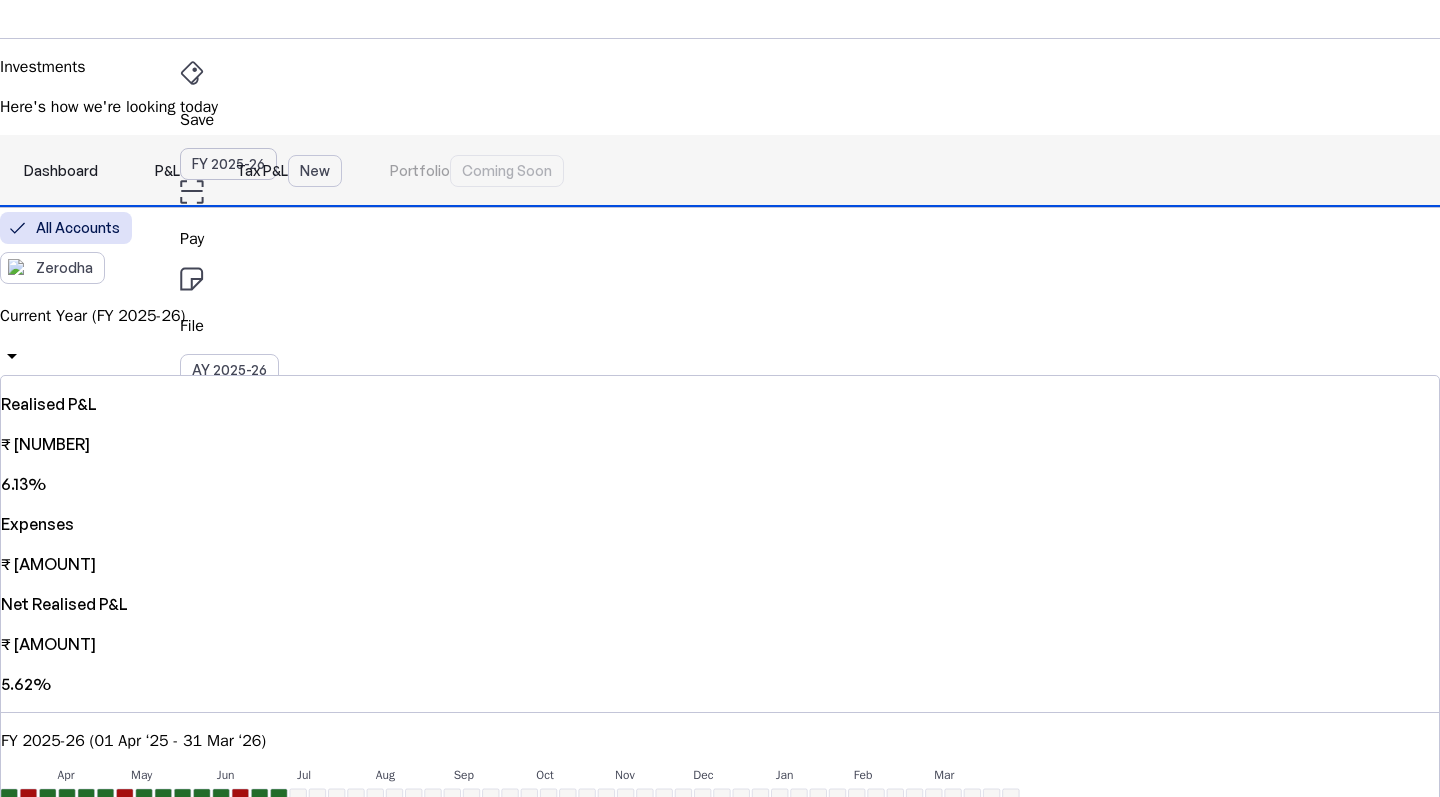 click on "Tax P&L  New" at bounding box center (289, 171) 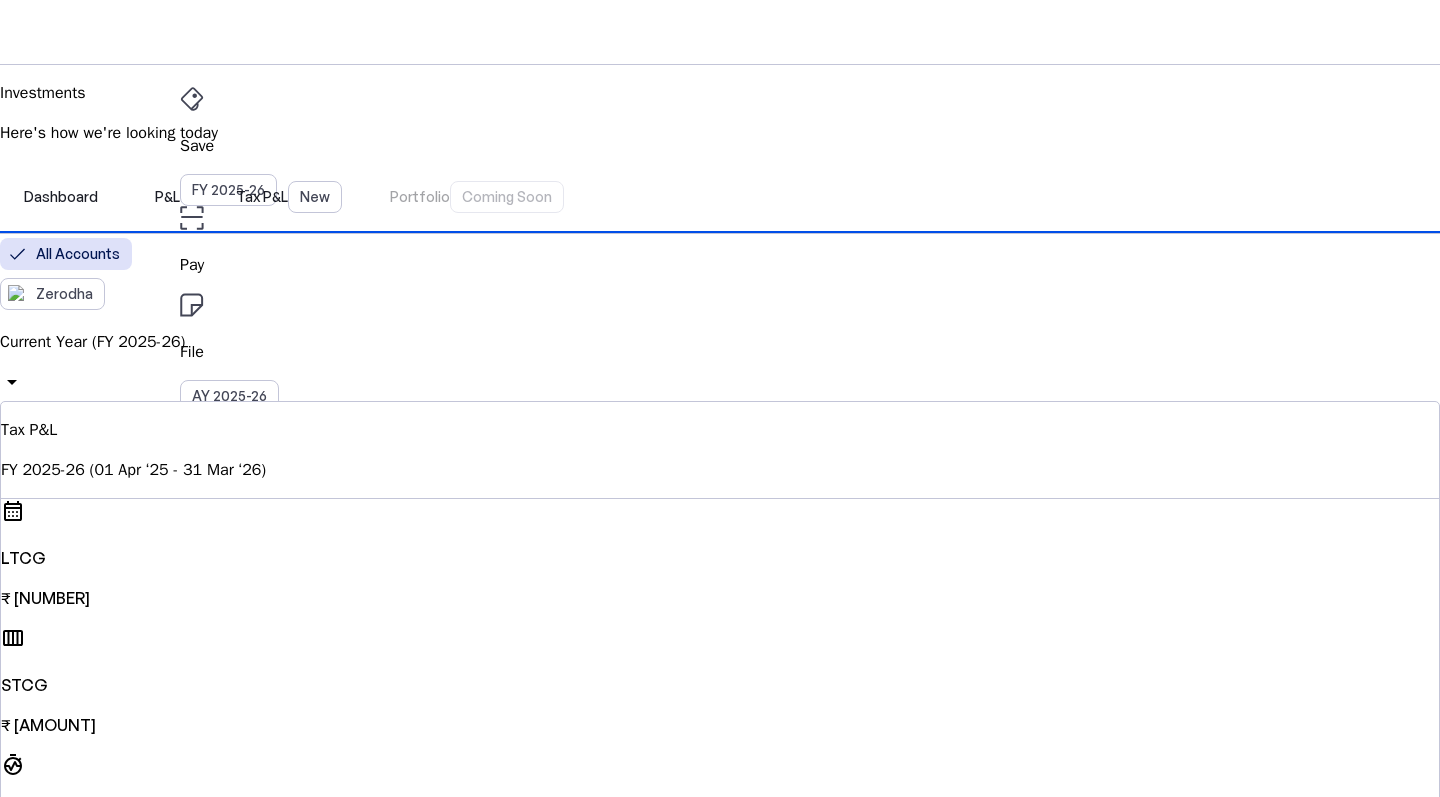scroll, scrollTop: 0, scrollLeft: 0, axis: both 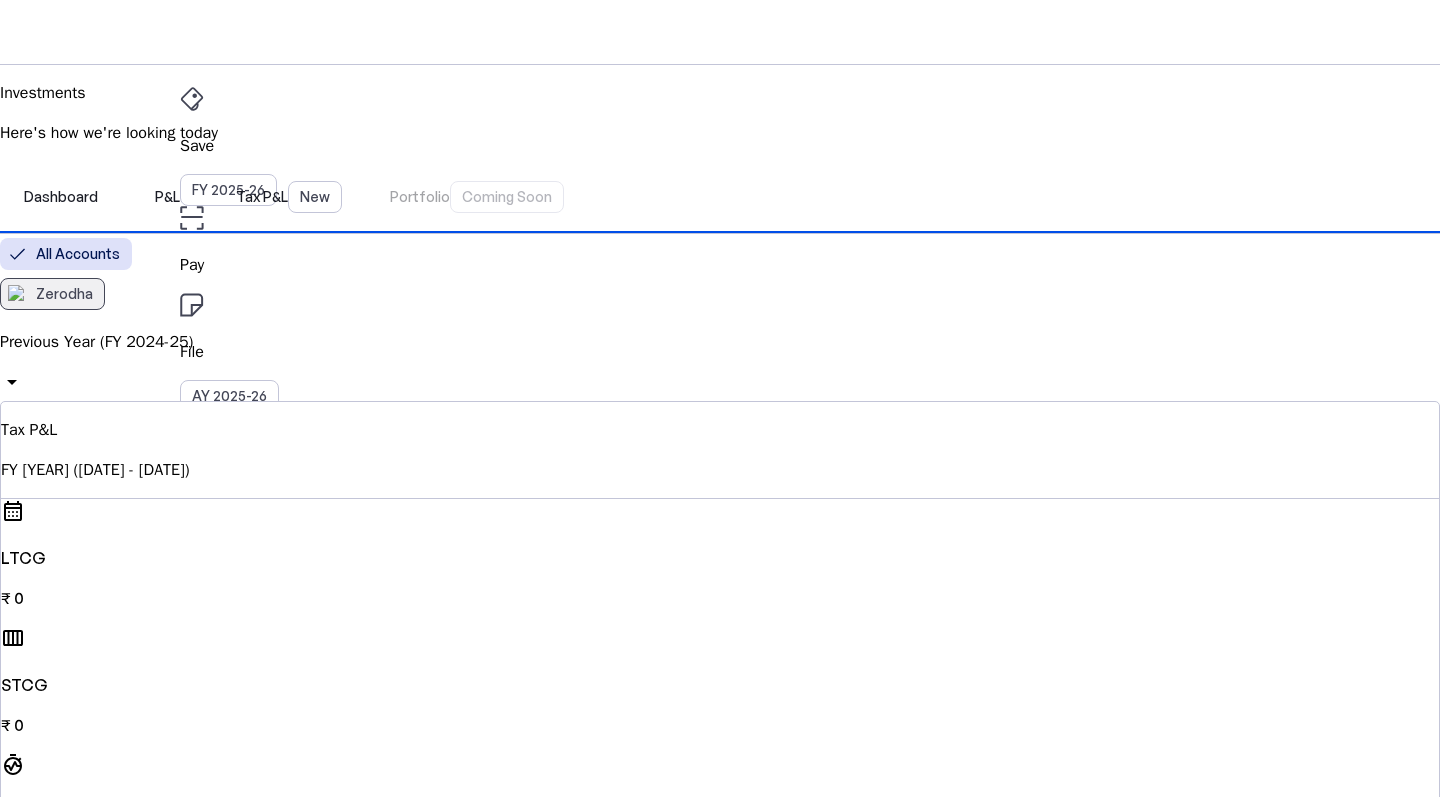 click on "Zerodha" at bounding box center [64, 294] 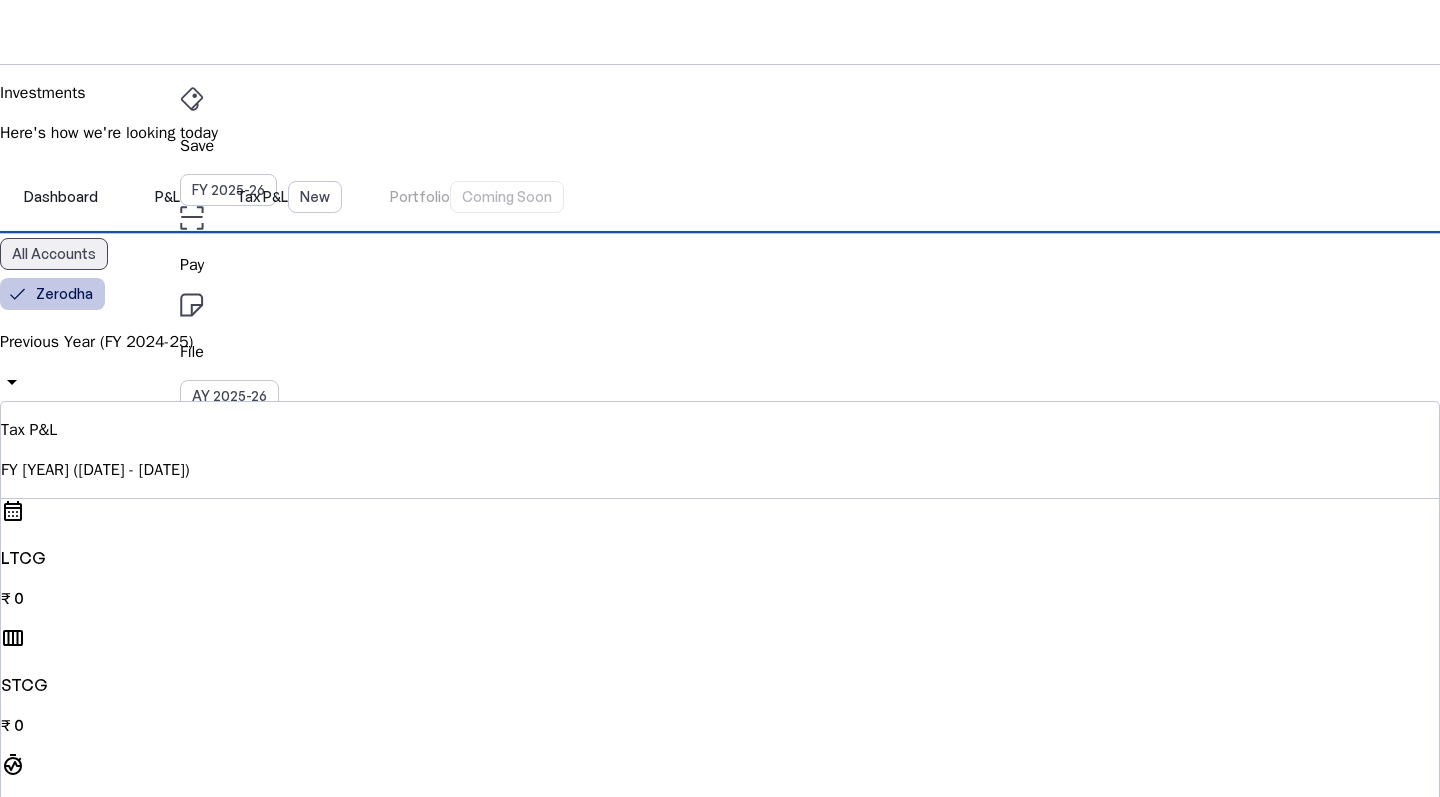 click on "All Accounts" at bounding box center [54, 254] 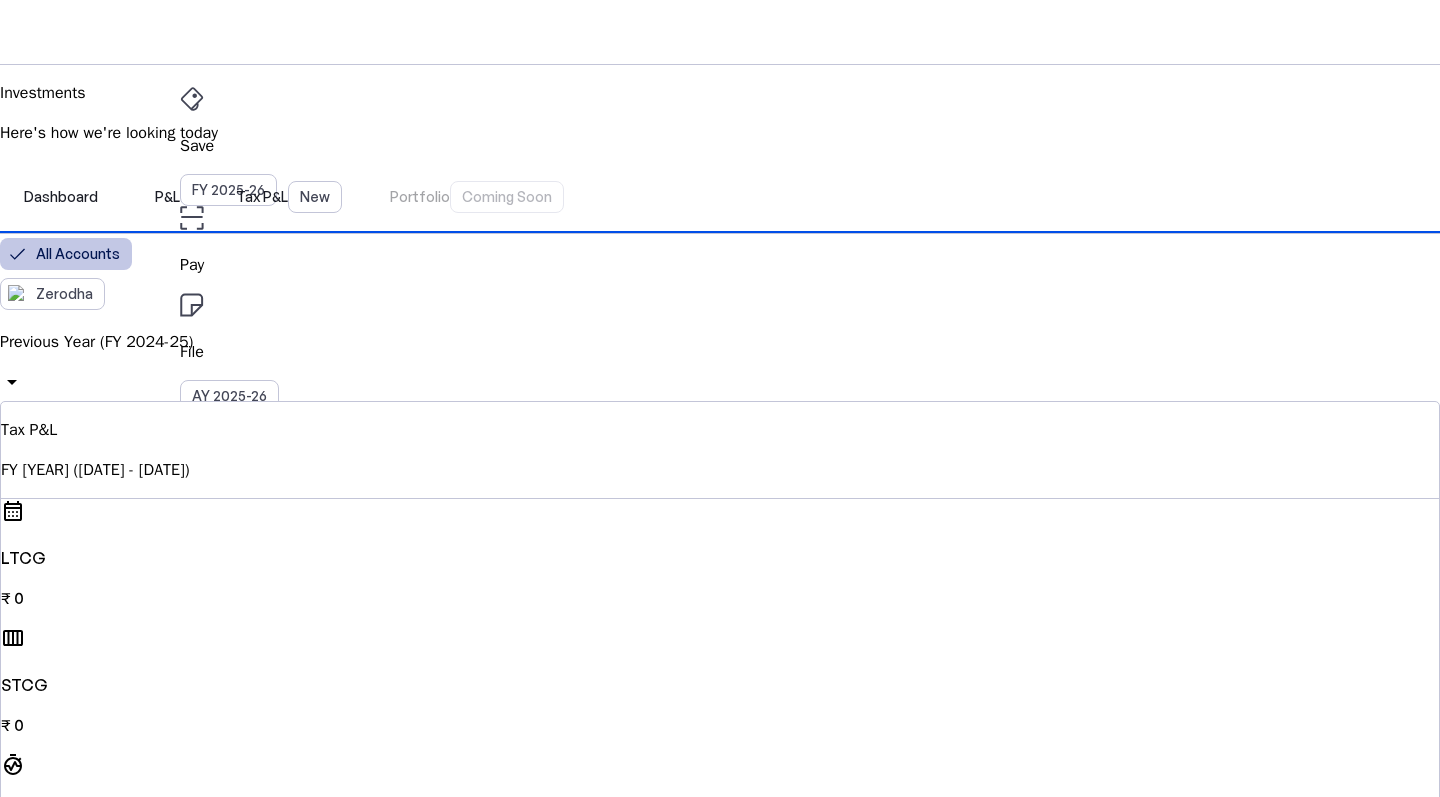 scroll, scrollTop: 0, scrollLeft: 0, axis: both 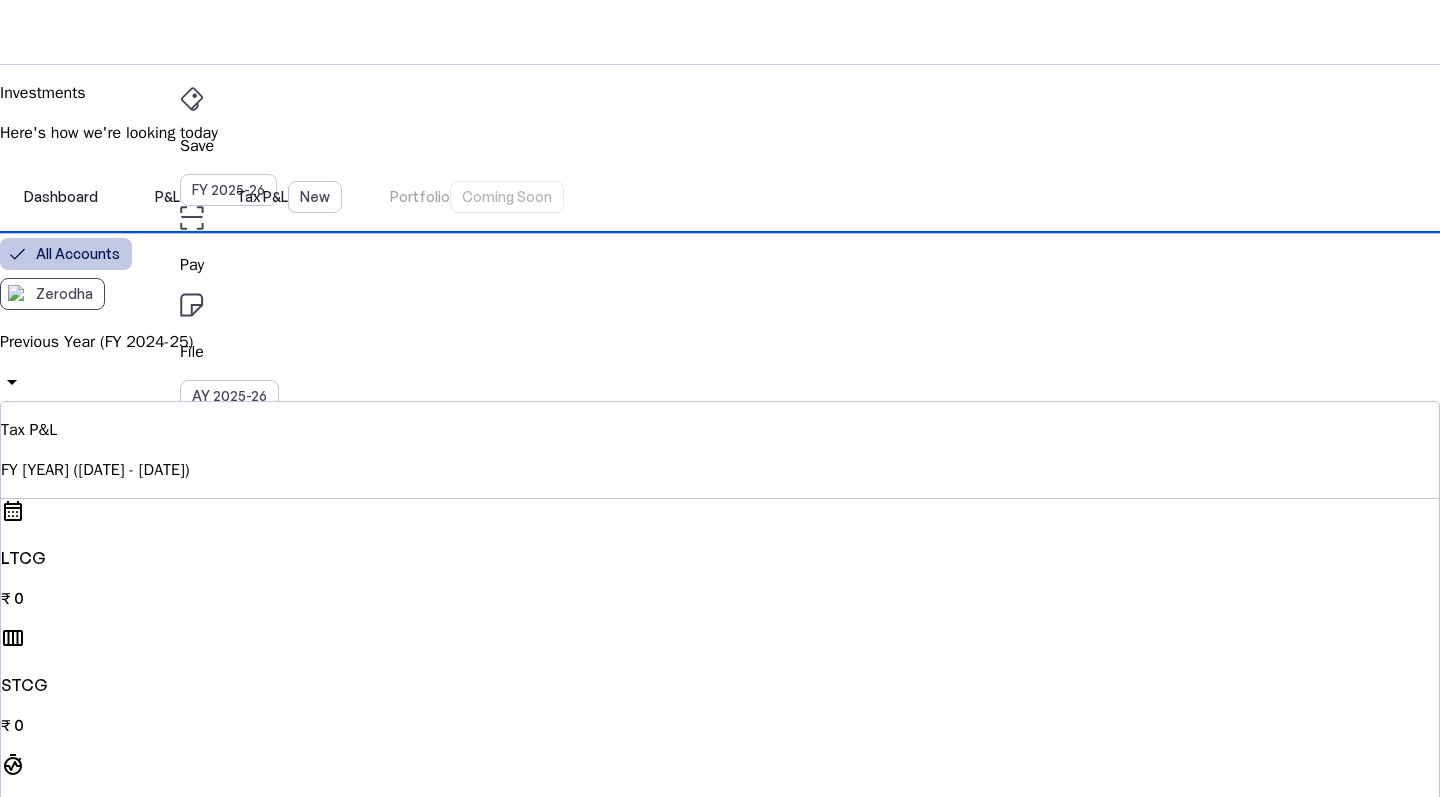 click on "Zerodha" at bounding box center (712, 294) 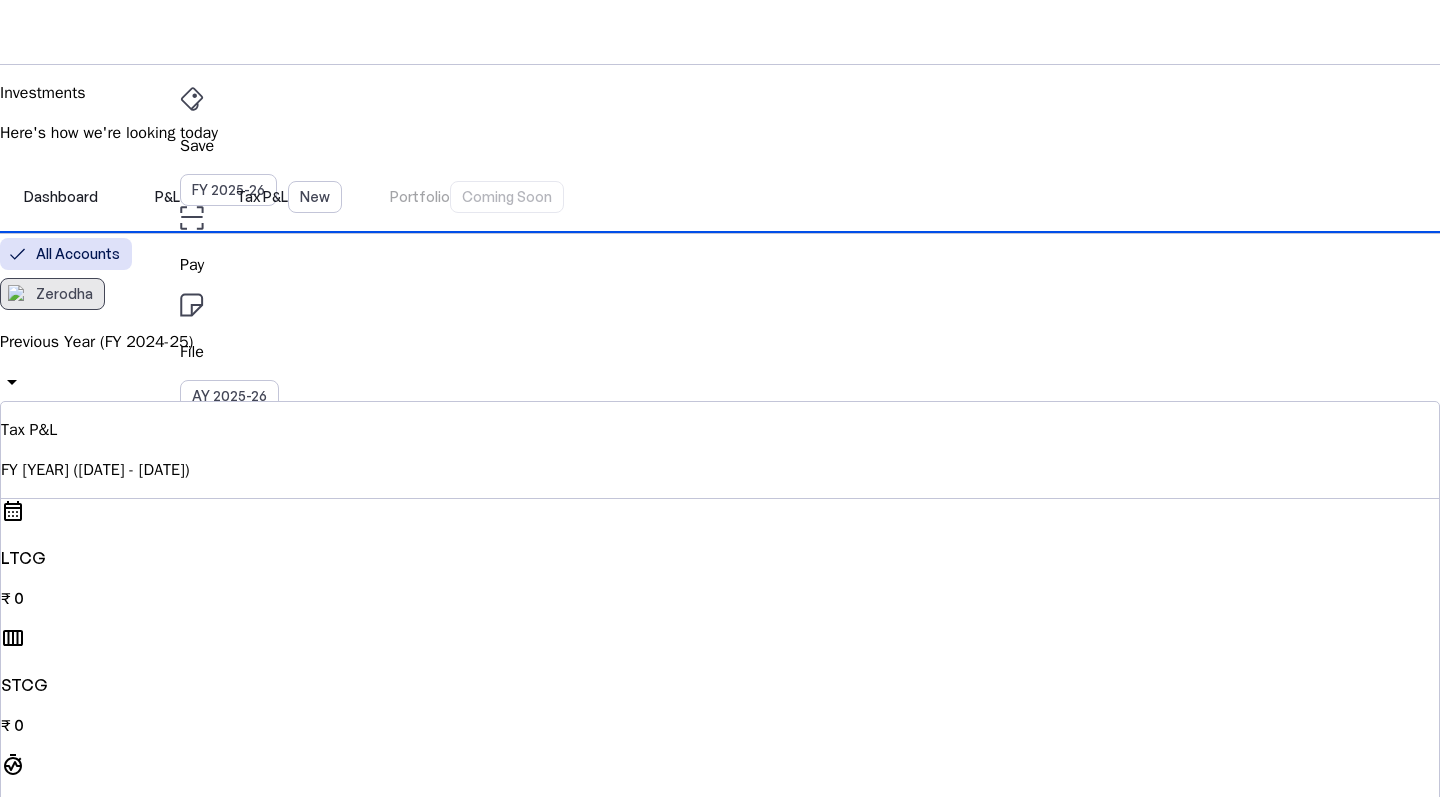 click on "Zerodha" at bounding box center [64, 294] 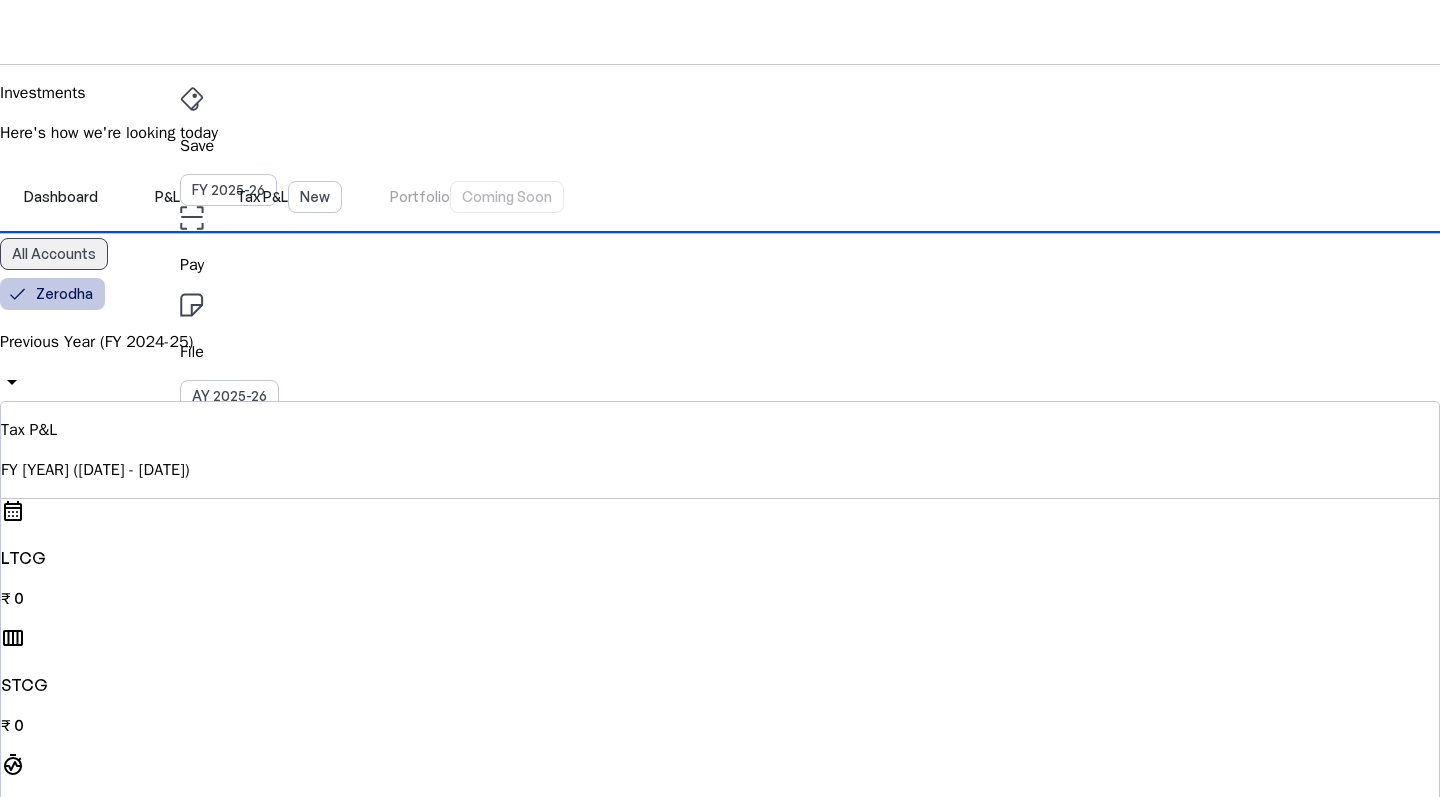 click on "All Accounts" at bounding box center [54, 254] 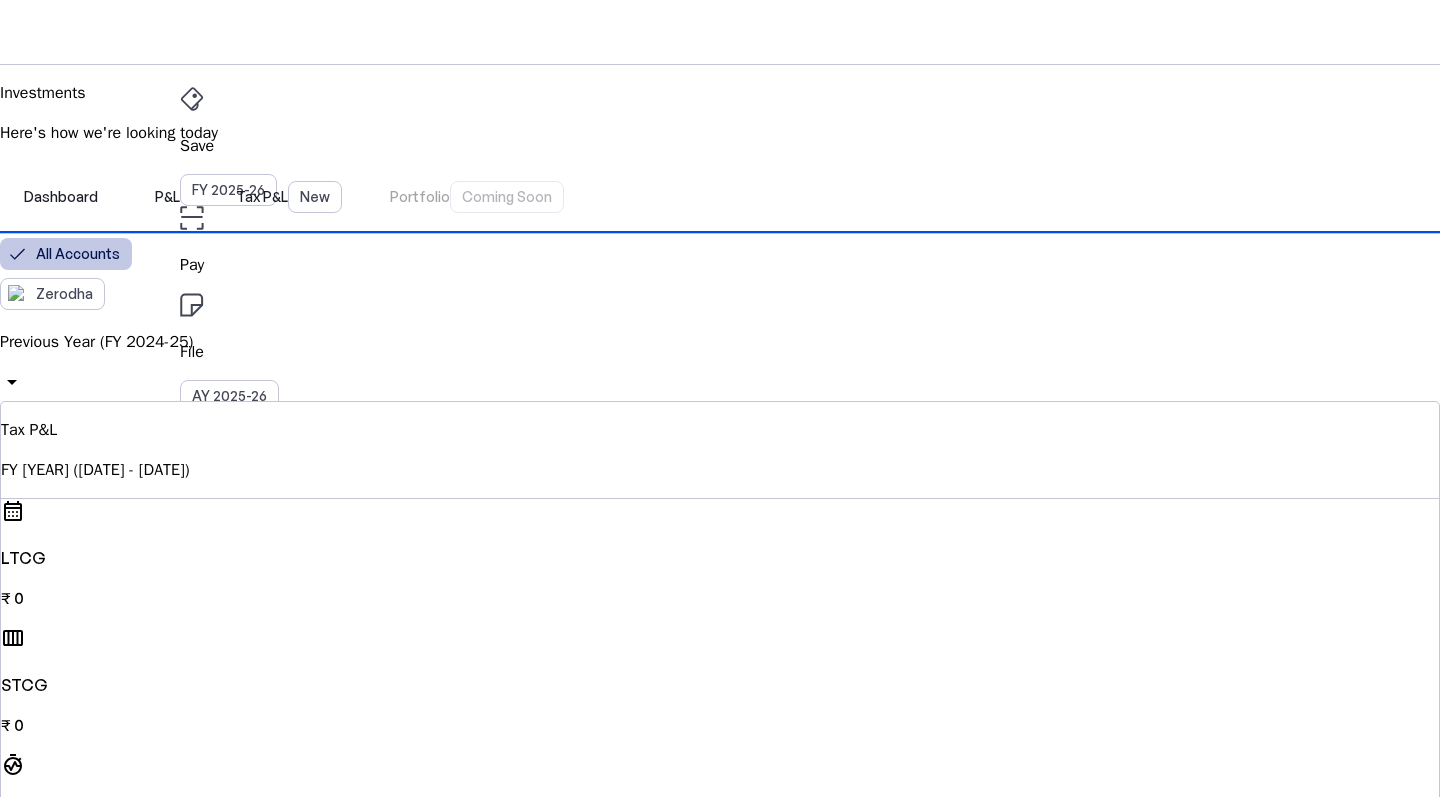 click on "All Accounts" at bounding box center (78, 254) 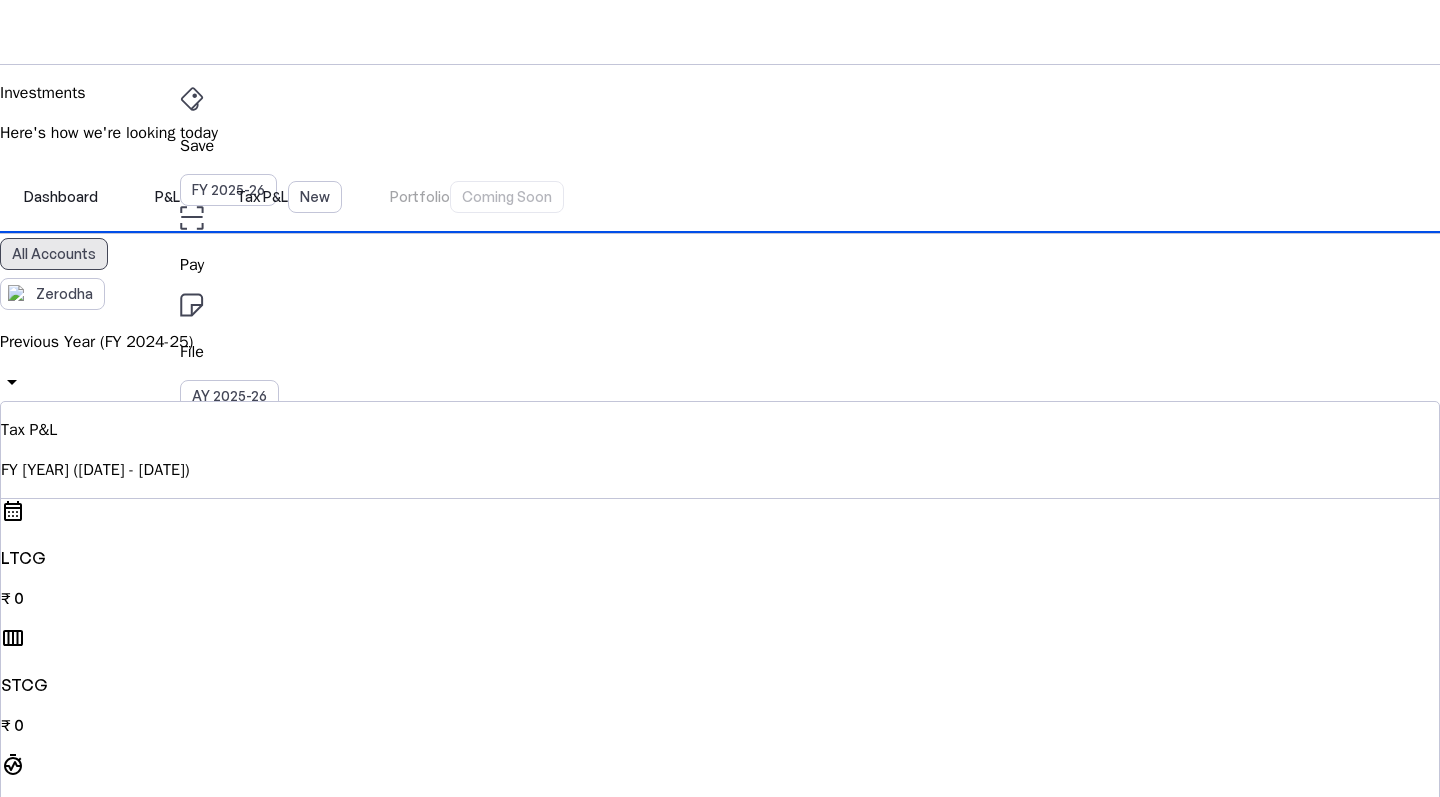 click on "All Accounts" at bounding box center [54, 254] 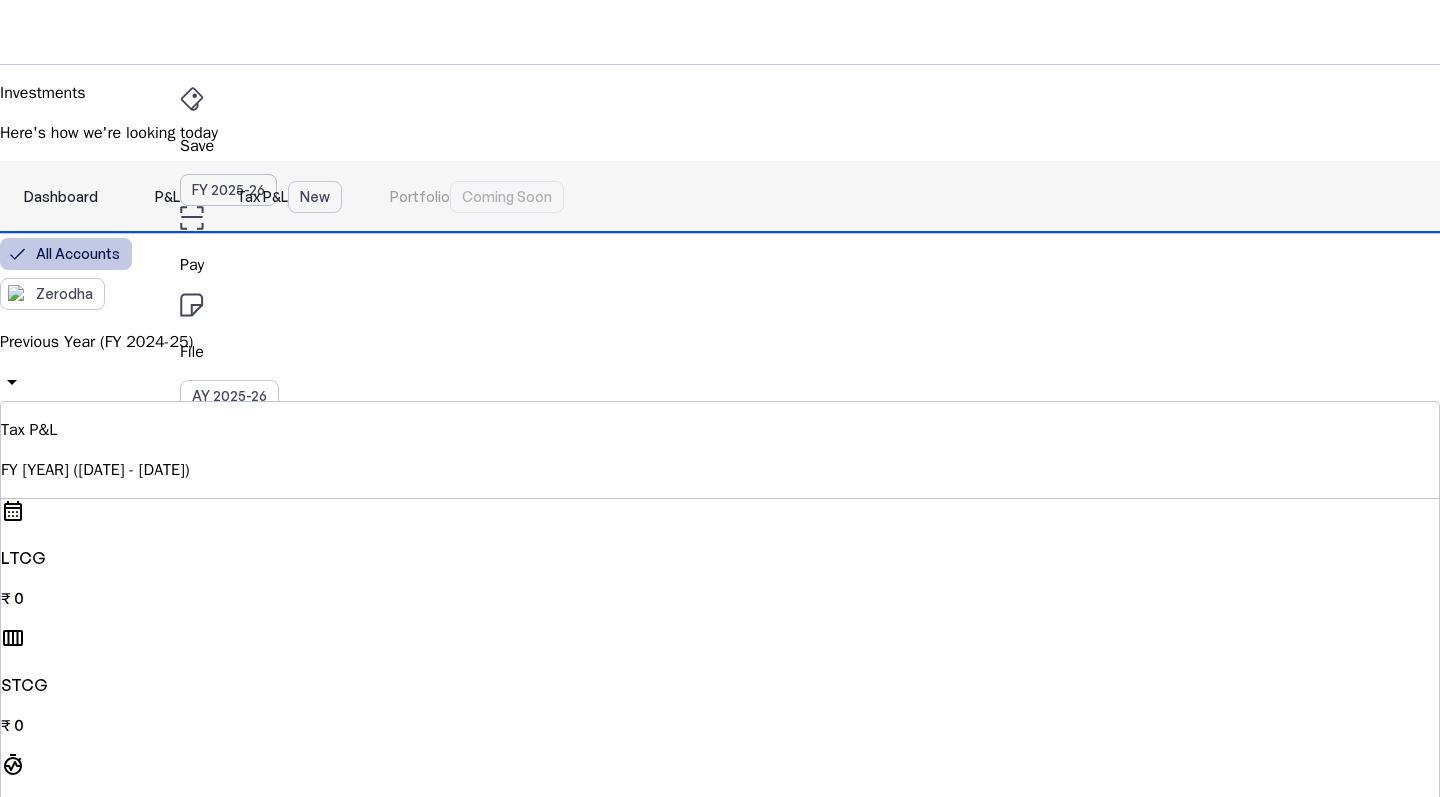 click on "Dashboard" at bounding box center [61, 197] 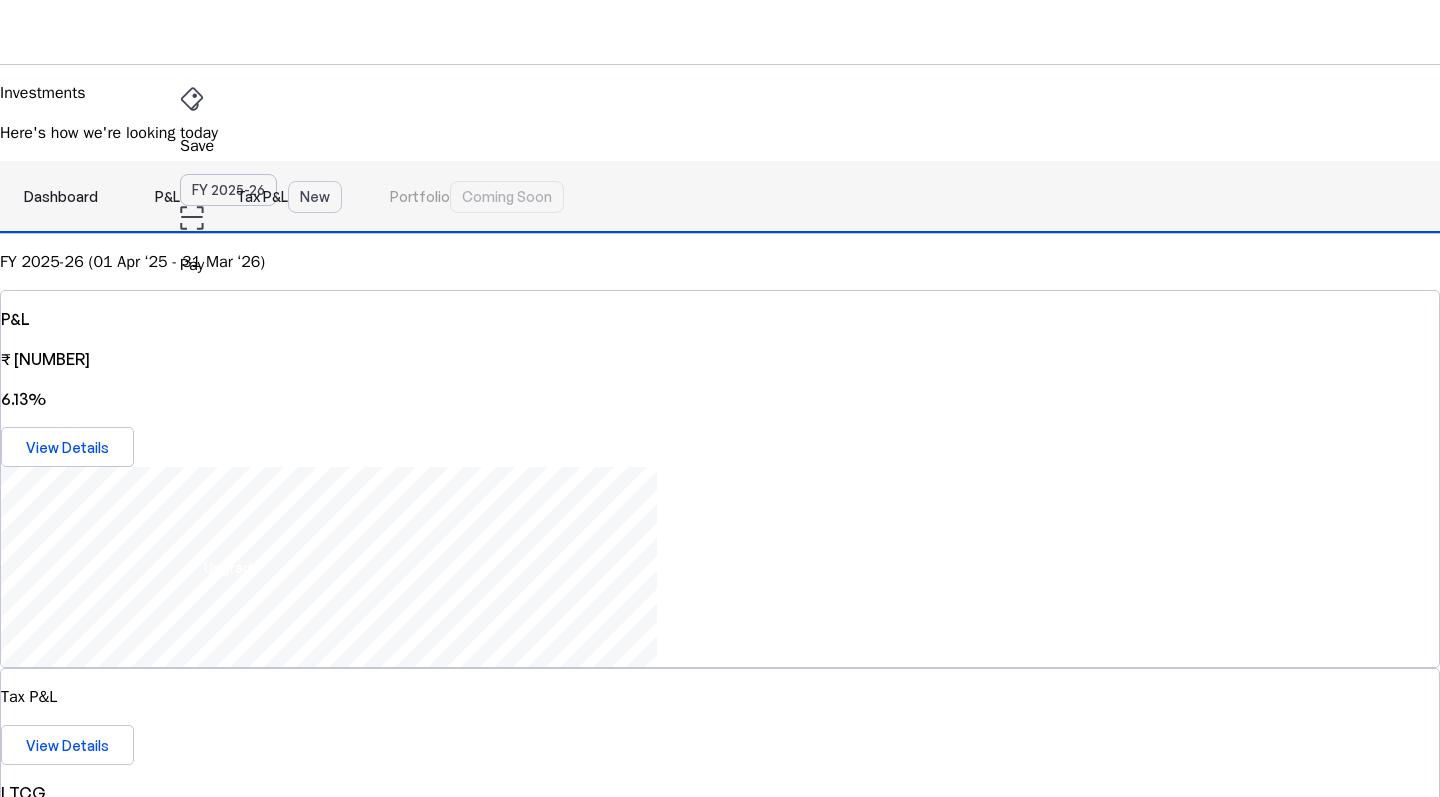 click on "Tax P&L  New" at bounding box center [289, 197] 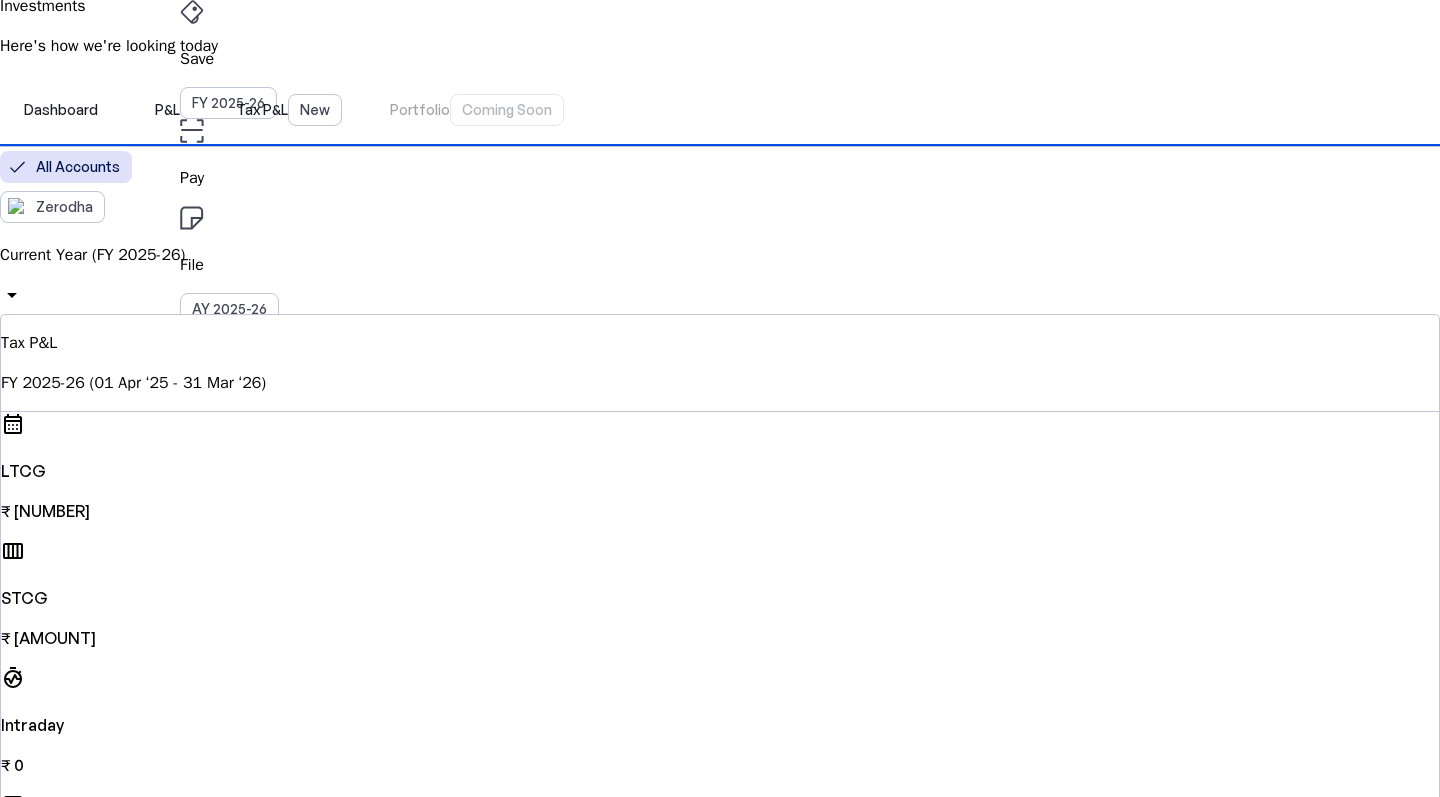 scroll, scrollTop: 101, scrollLeft: 0, axis: vertical 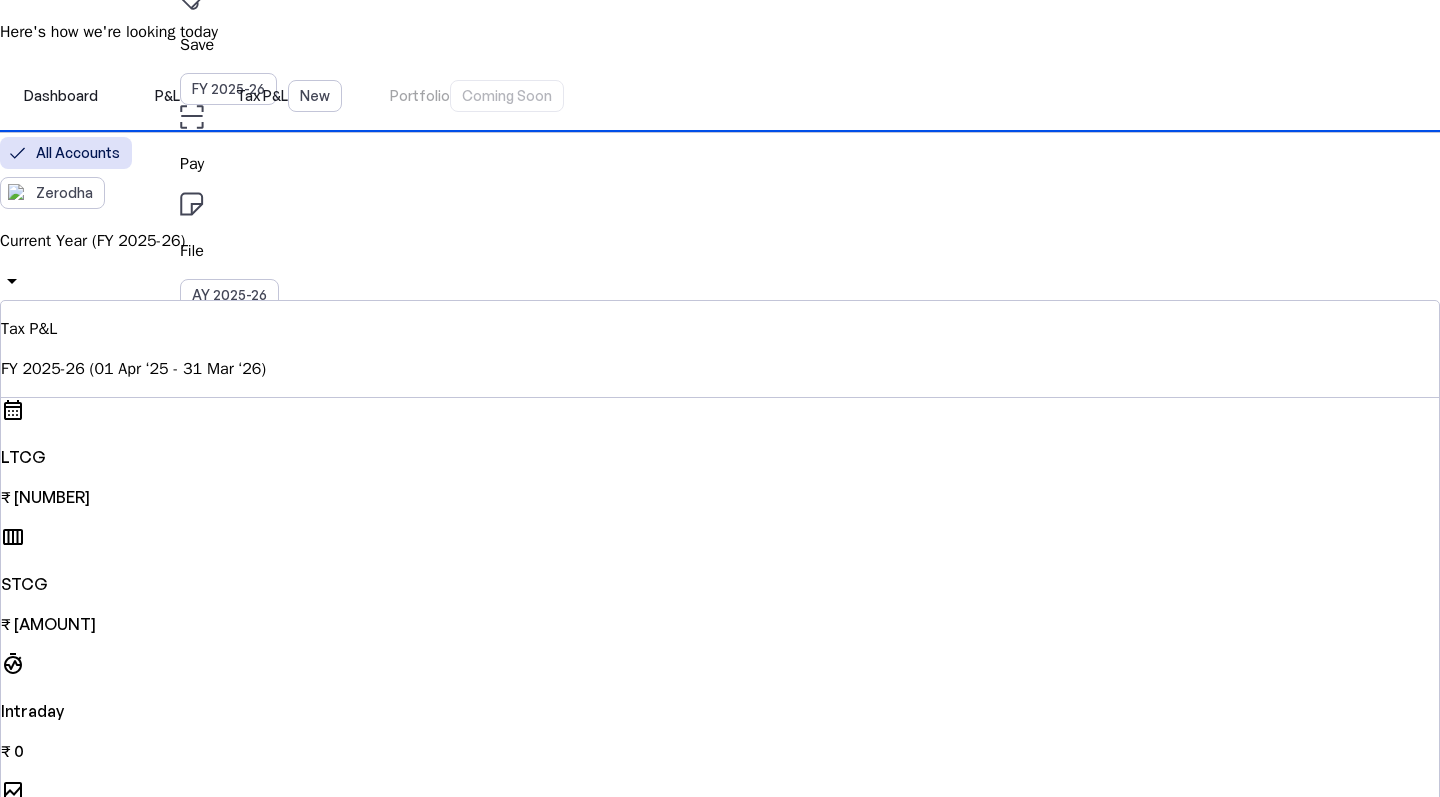 click on "Current Year (FY 2025-26)   arrow_drop_down" at bounding box center [720, 264] 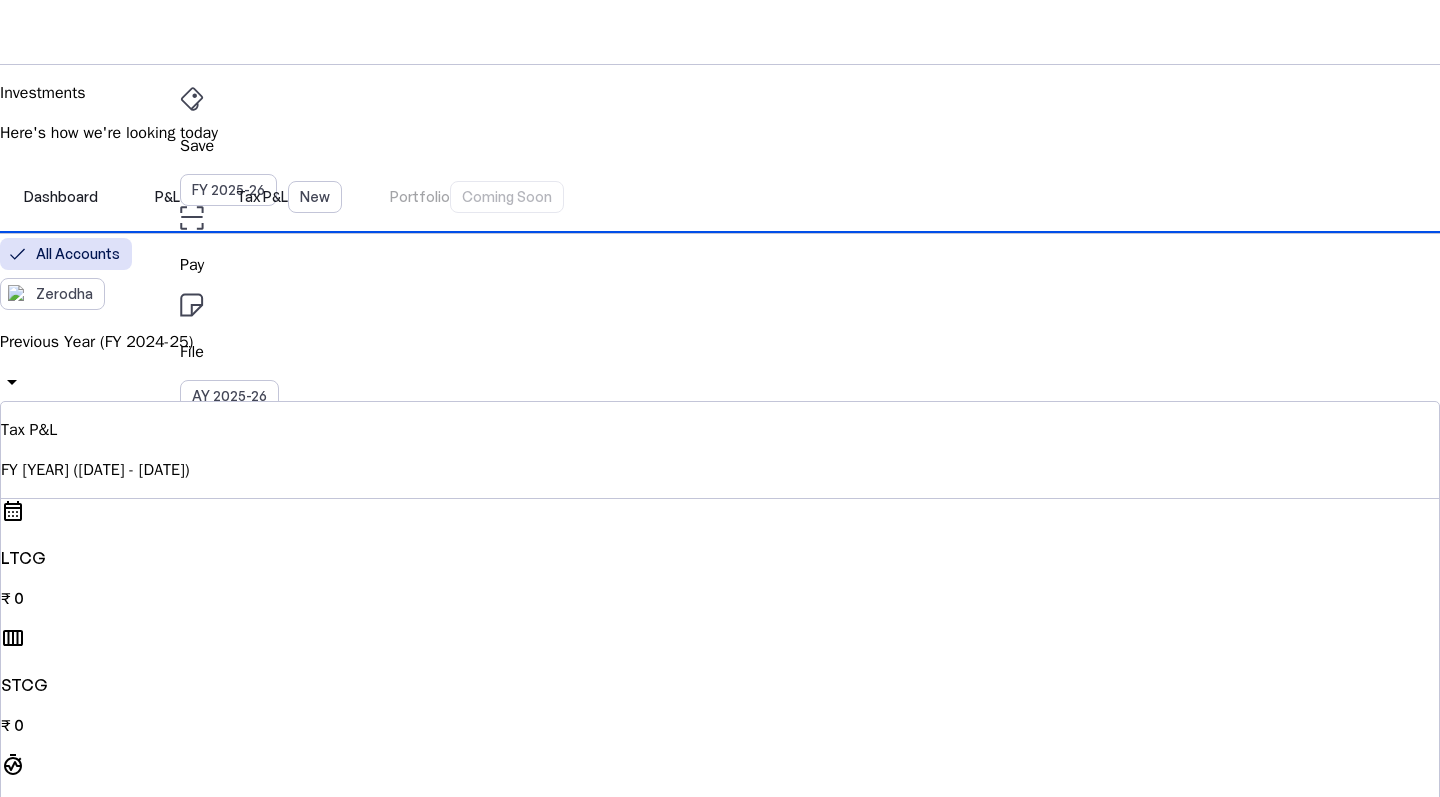 scroll, scrollTop: 0, scrollLeft: 0, axis: both 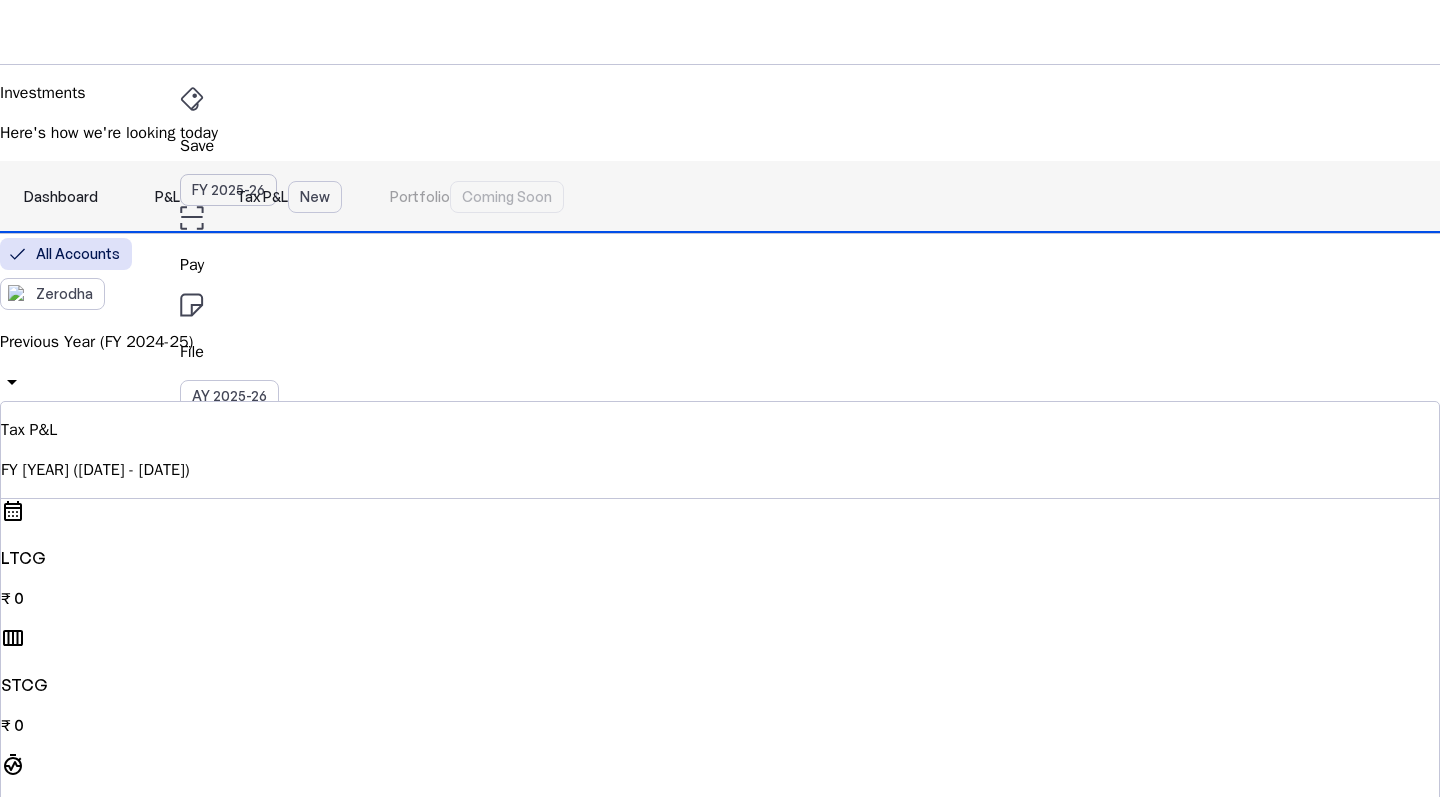 click on "P&L" at bounding box center (167, 197) 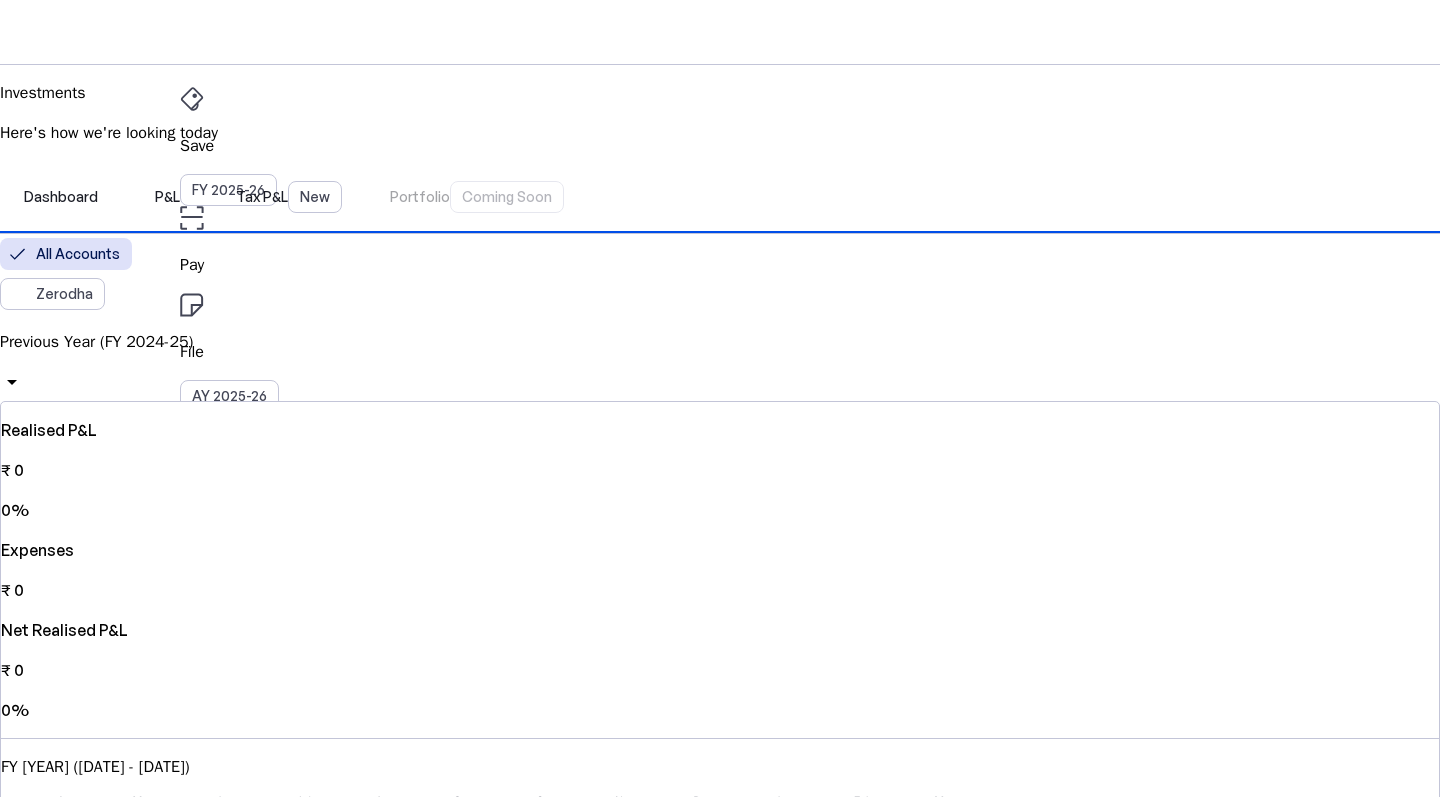 scroll, scrollTop: 0, scrollLeft: 0, axis: both 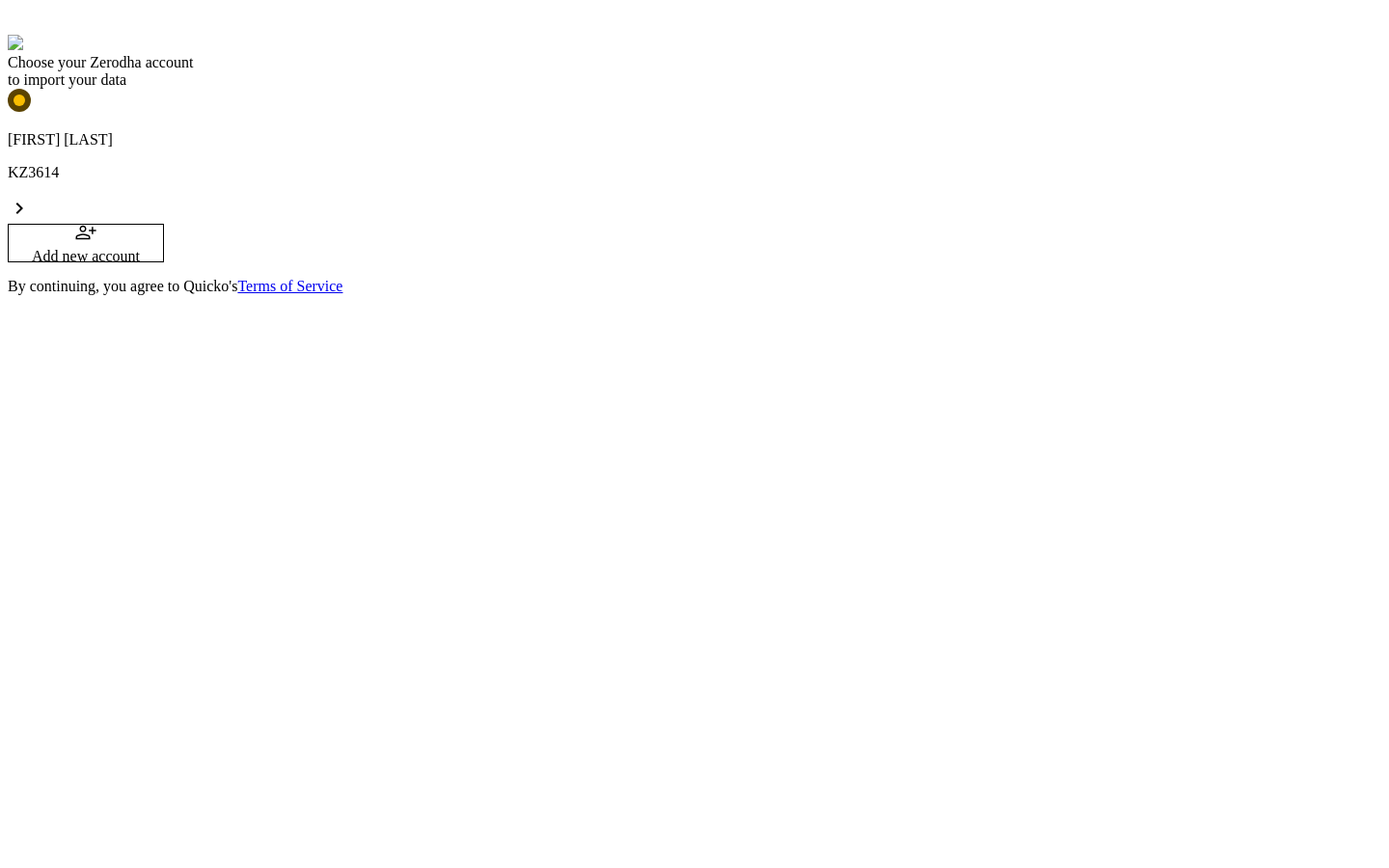 click on "Yahul Hameed   KZ3614  chevron_right" at bounding box center [694, 156] 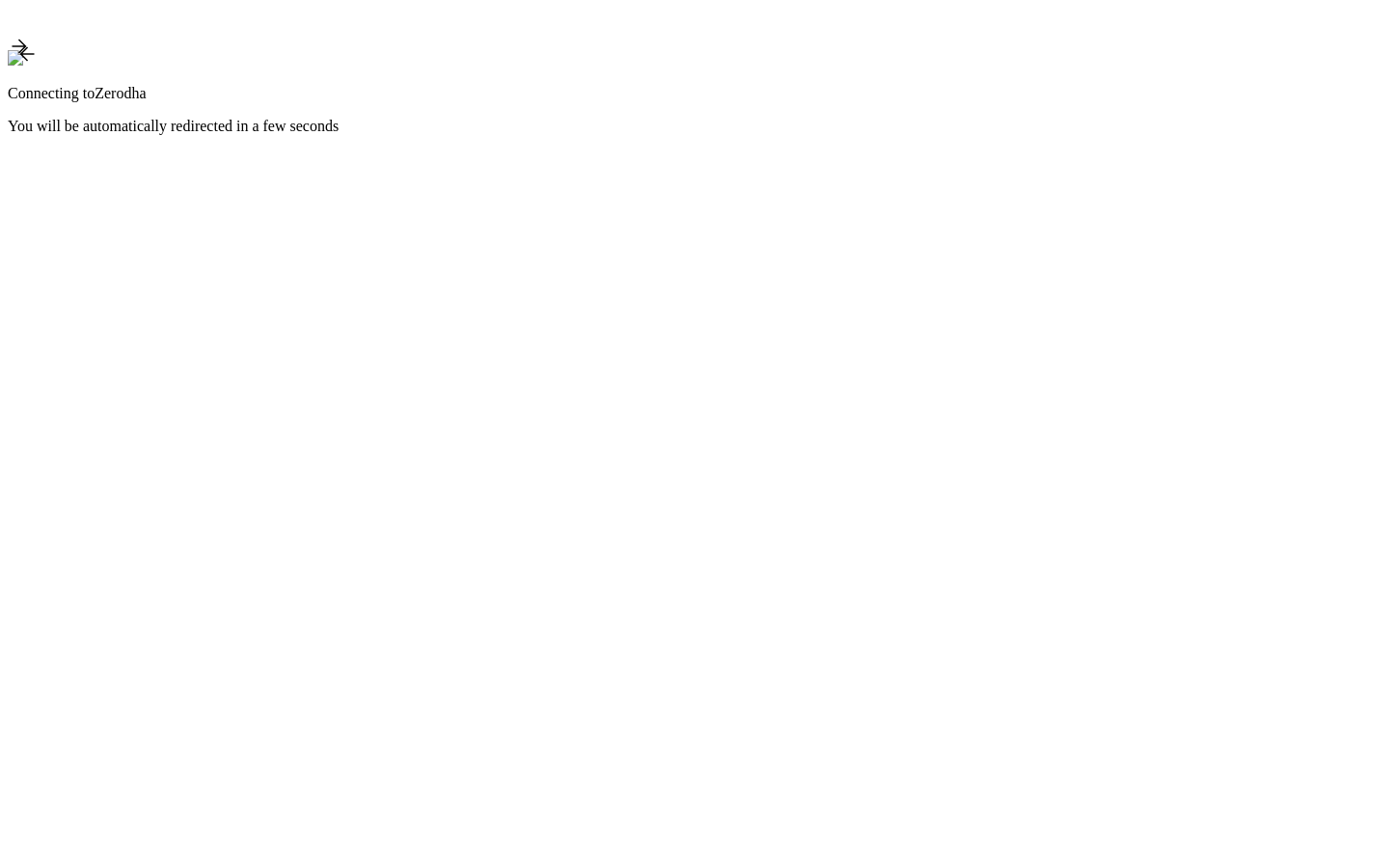 scroll, scrollTop: 0, scrollLeft: 0, axis: both 